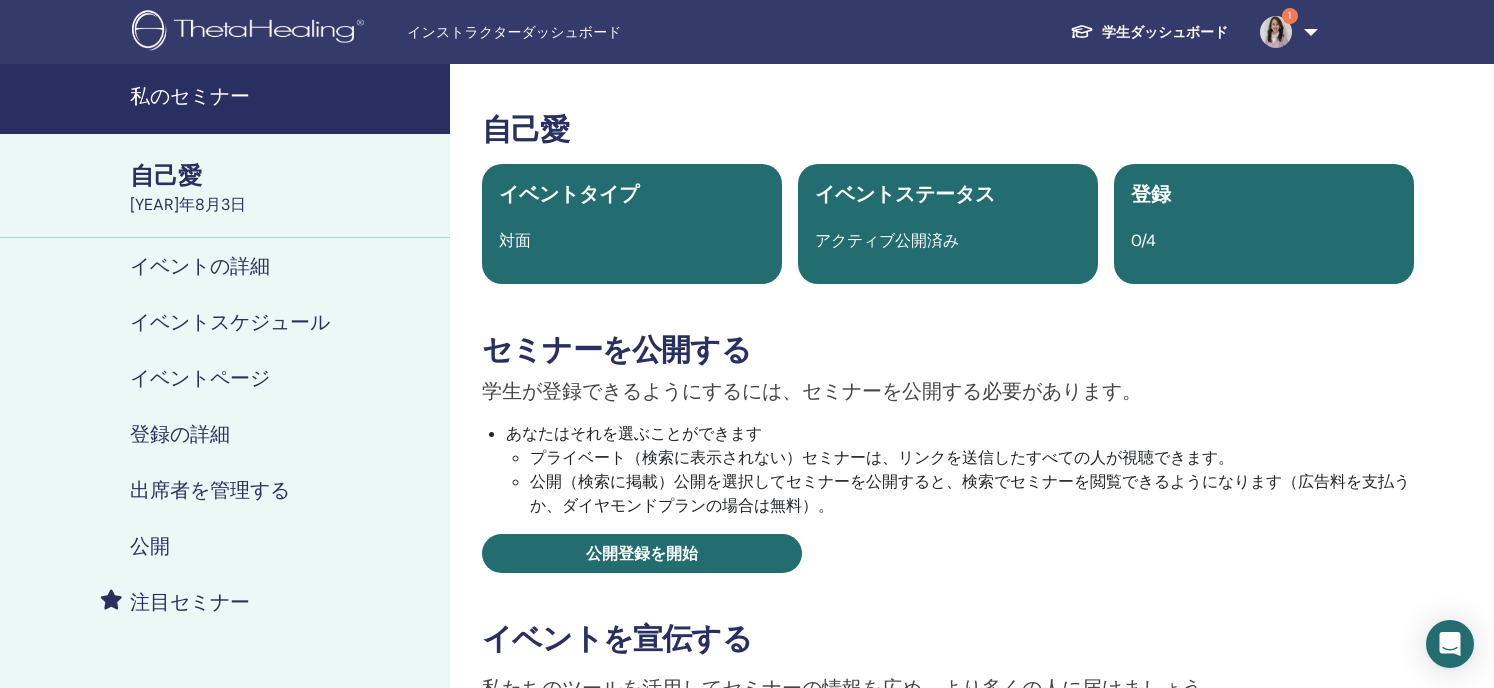 scroll, scrollTop: 600, scrollLeft: 0, axis: vertical 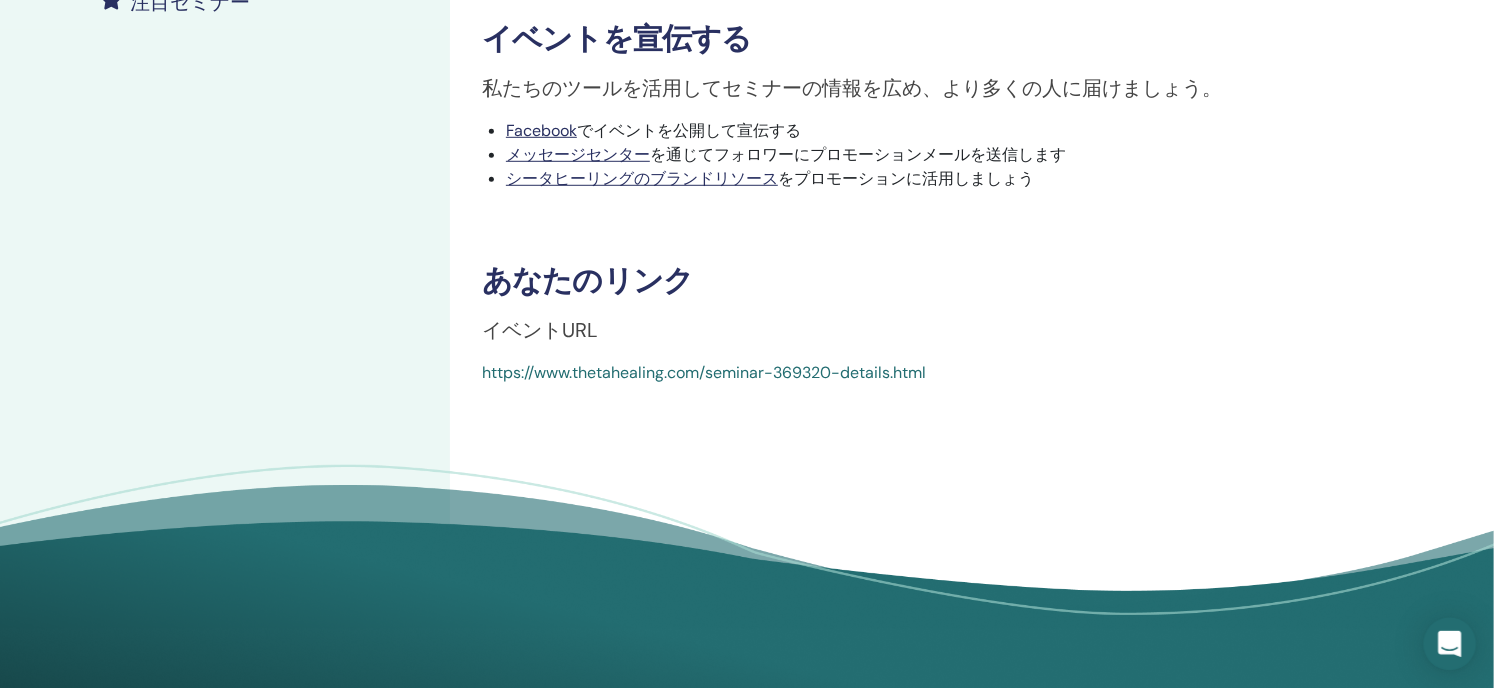 click 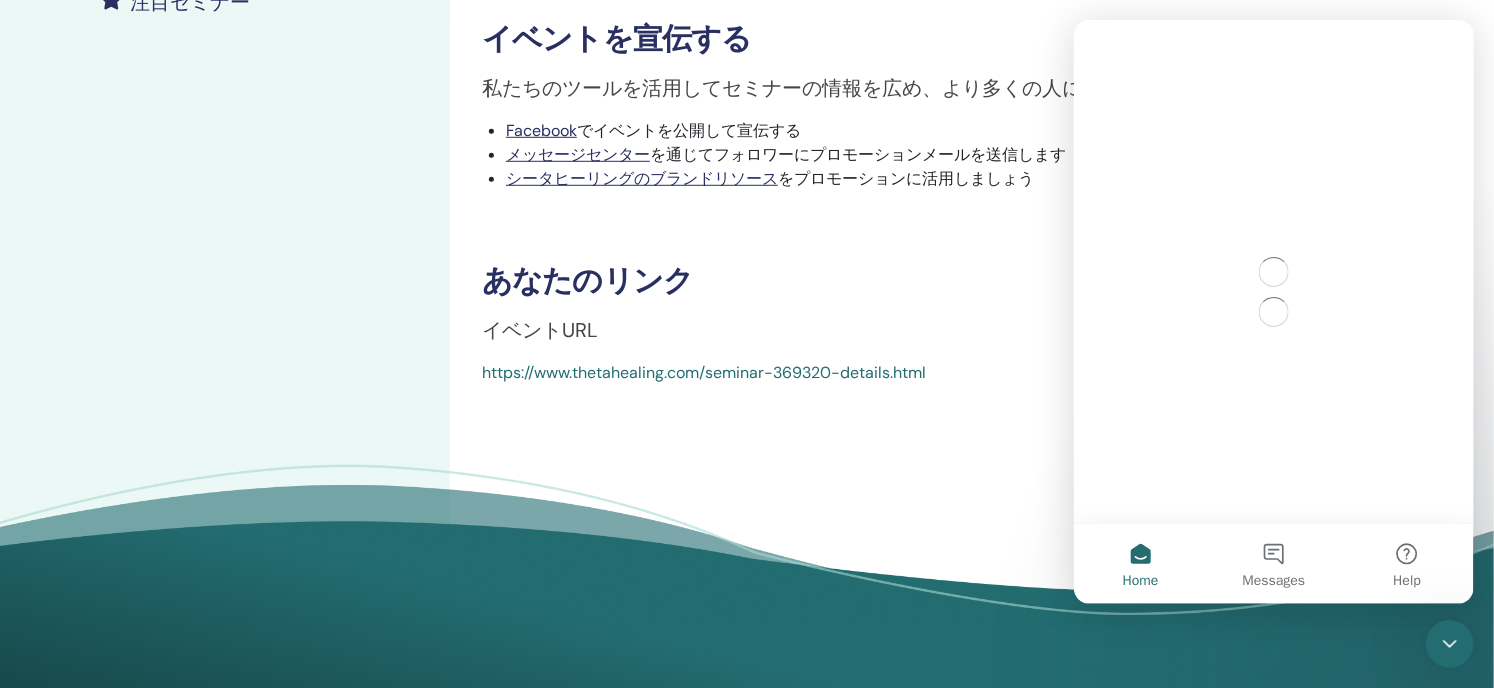 scroll, scrollTop: 0, scrollLeft: 0, axis: both 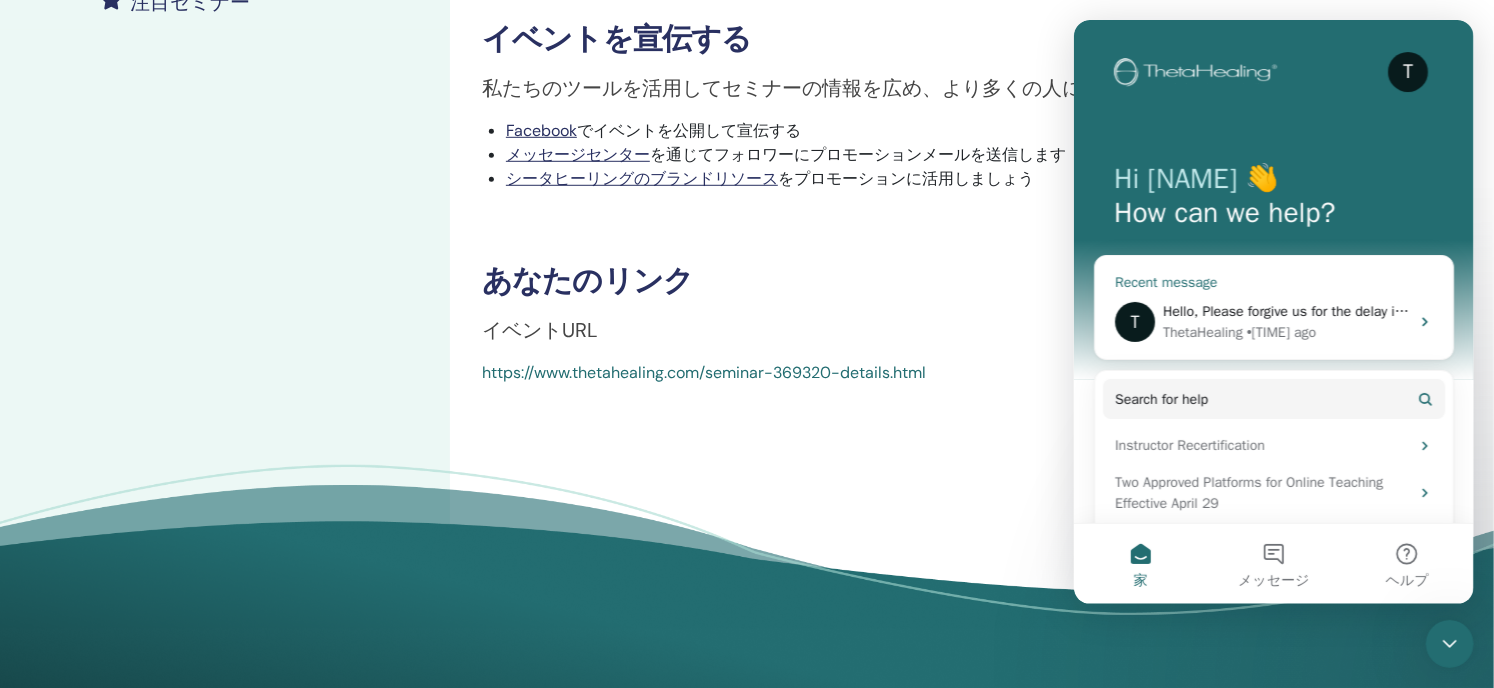 click on "•  5d ago" at bounding box center [1281, 332] 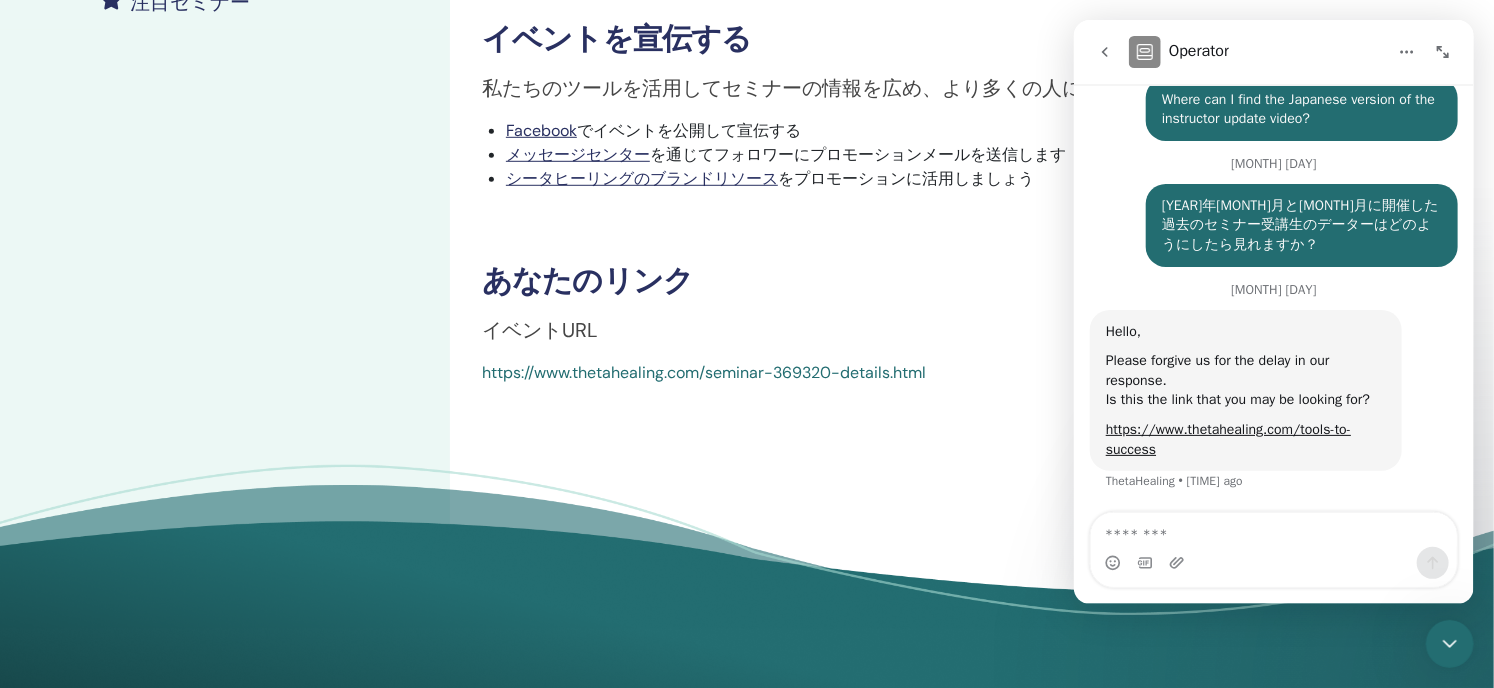 scroll, scrollTop: 13403, scrollLeft: 0, axis: vertical 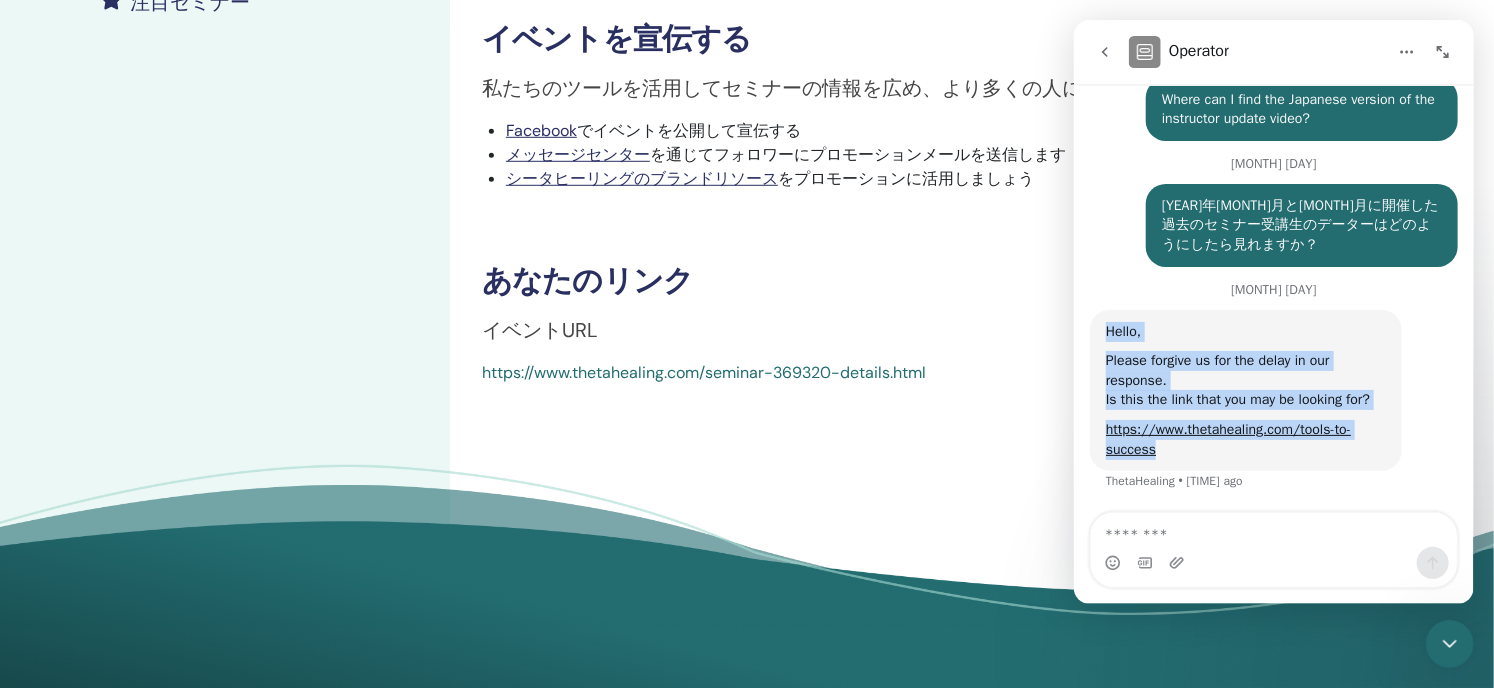 drag, startPoint x: 1107, startPoint y: 325, endPoint x: 1226, endPoint y: 460, distance: 179.9611 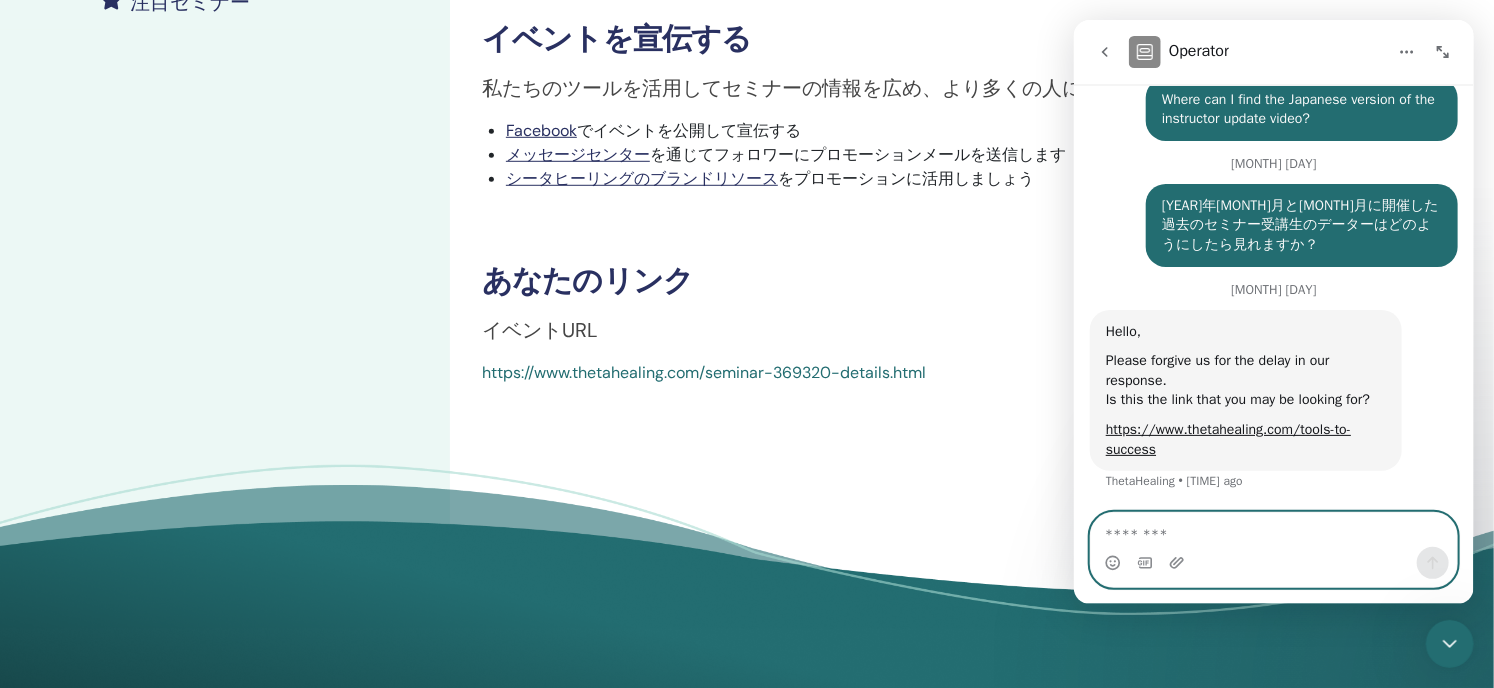 click at bounding box center (1273, 530) 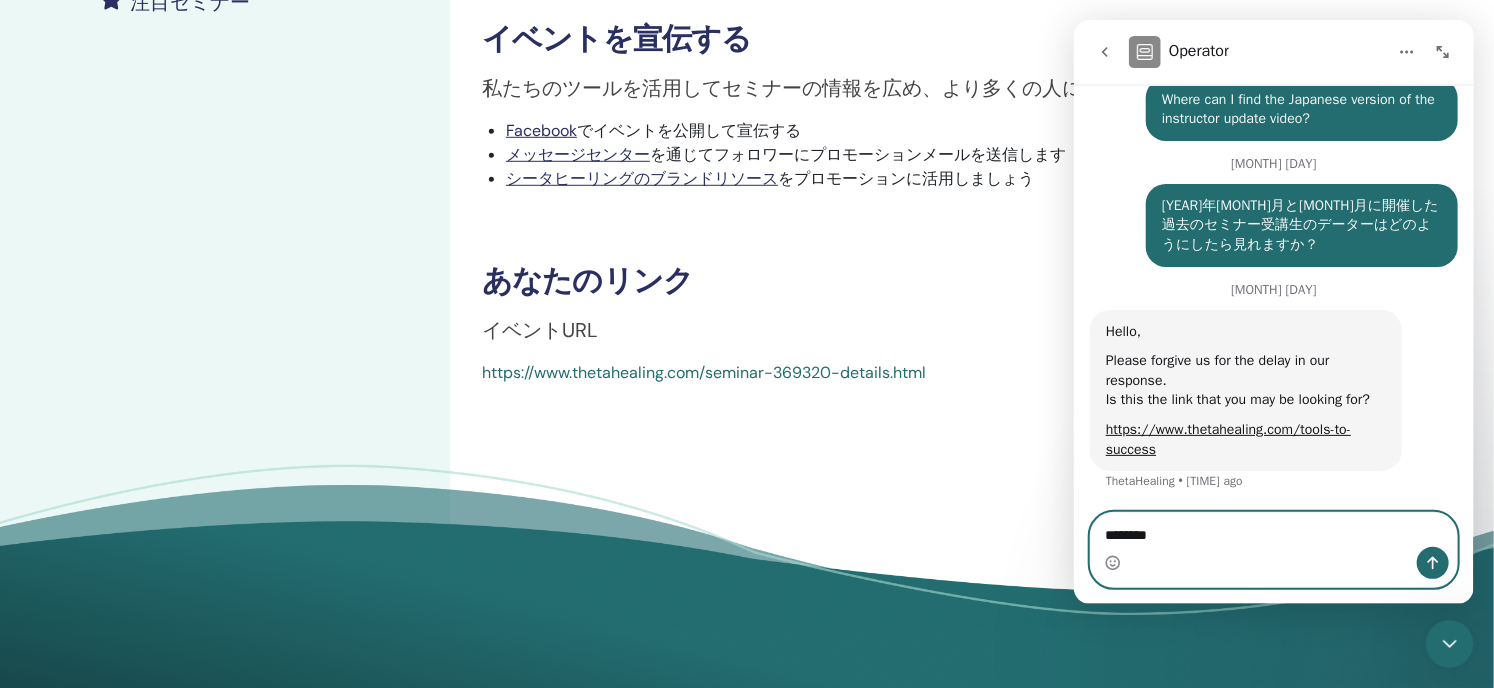 scroll, scrollTop: 13423, scrollLeft: 0, axis: vertical 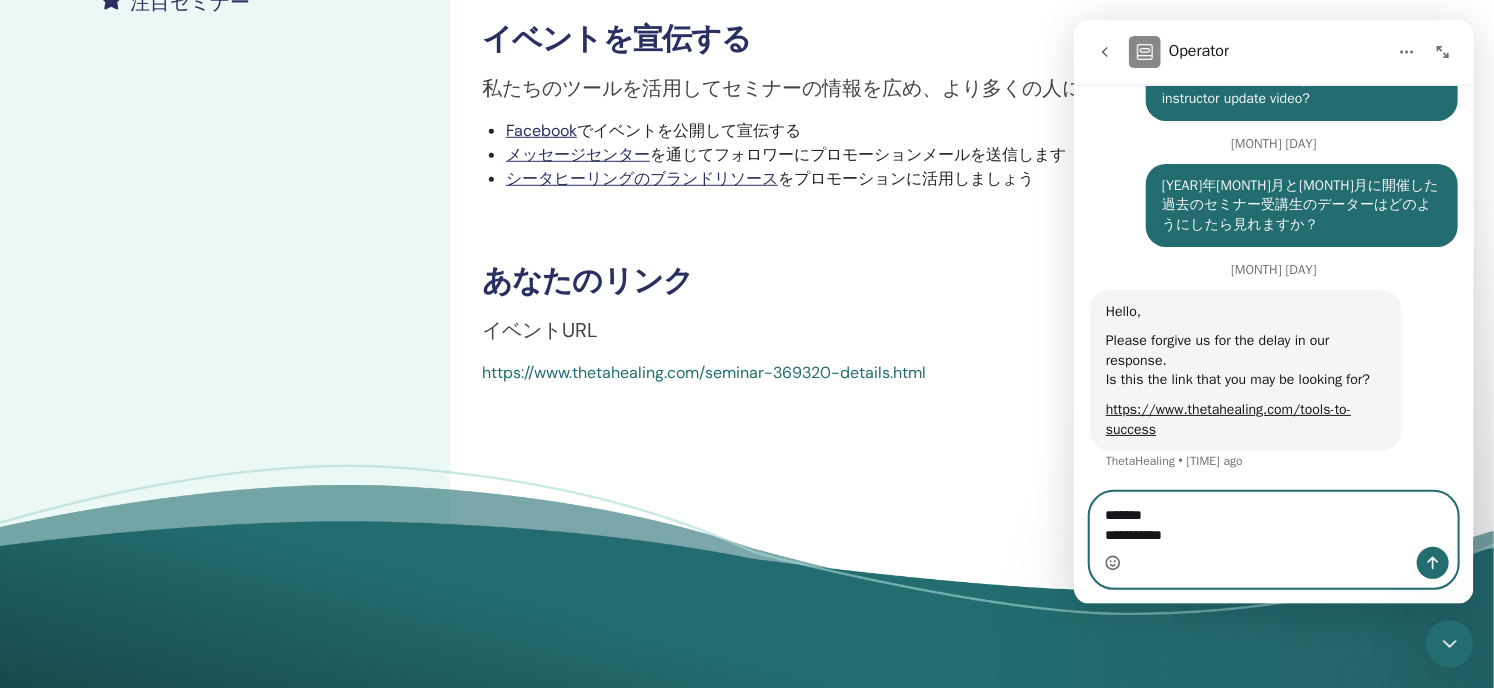 click 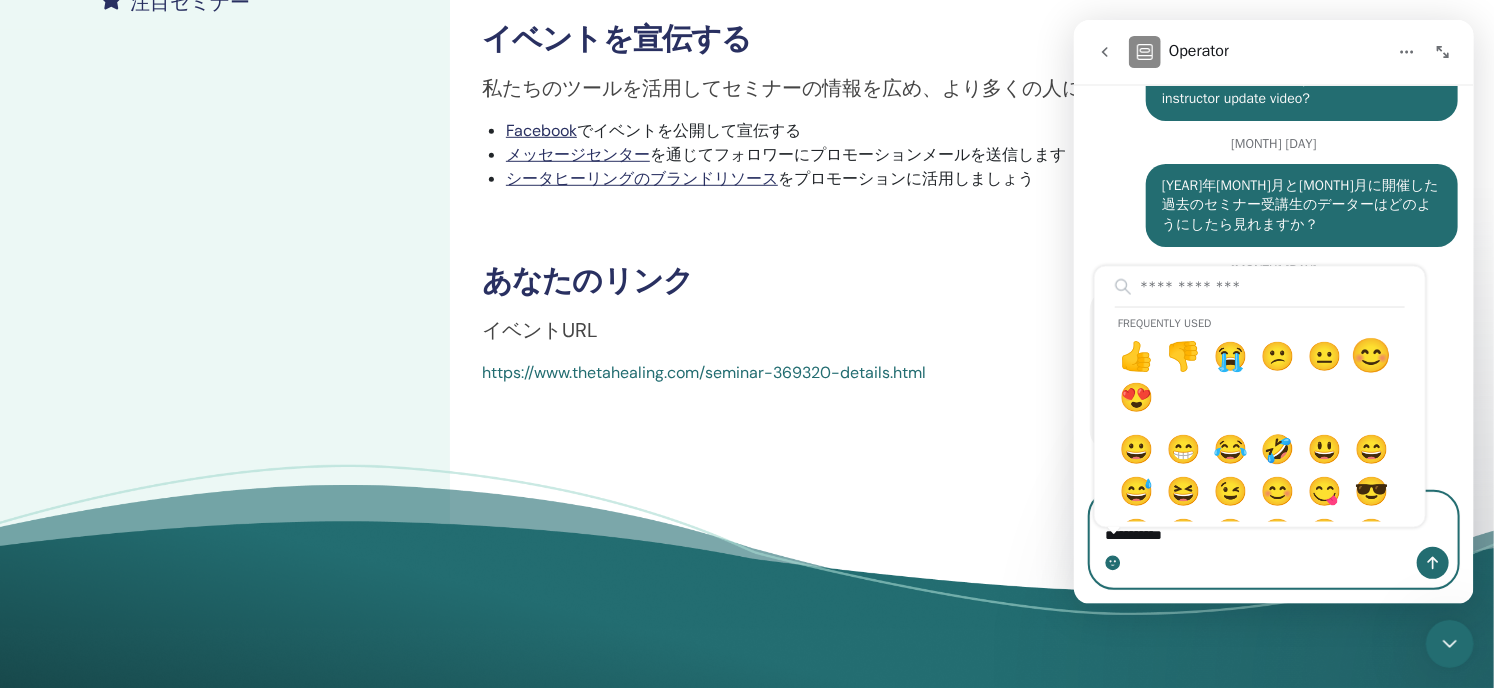 type on "**********" 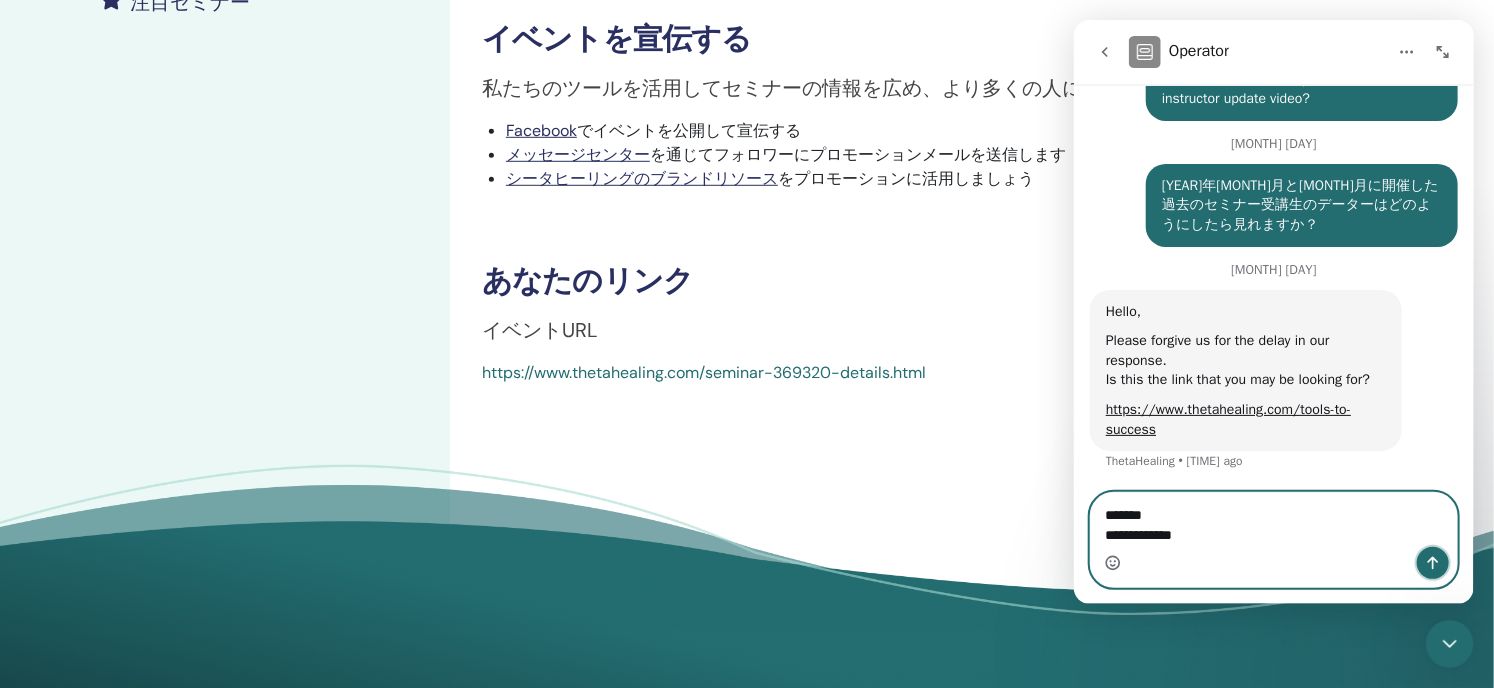 click 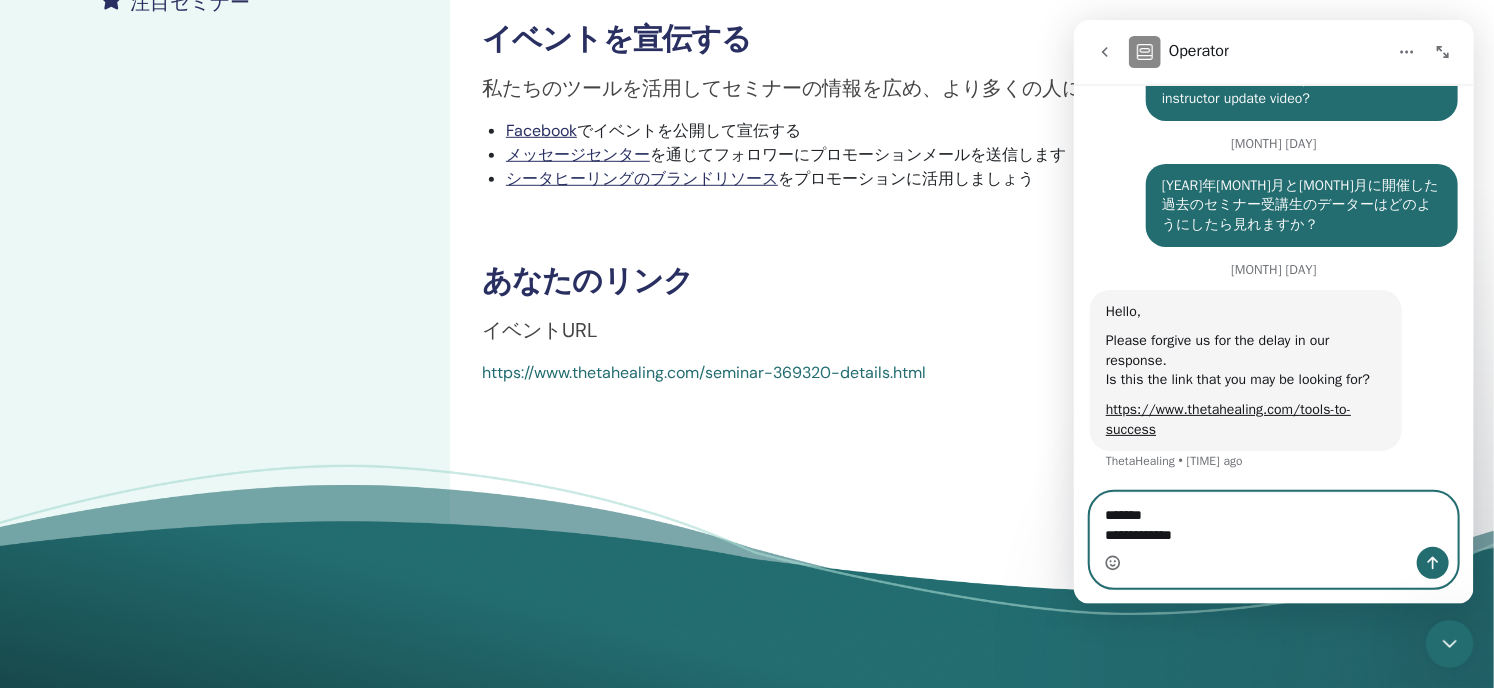 type 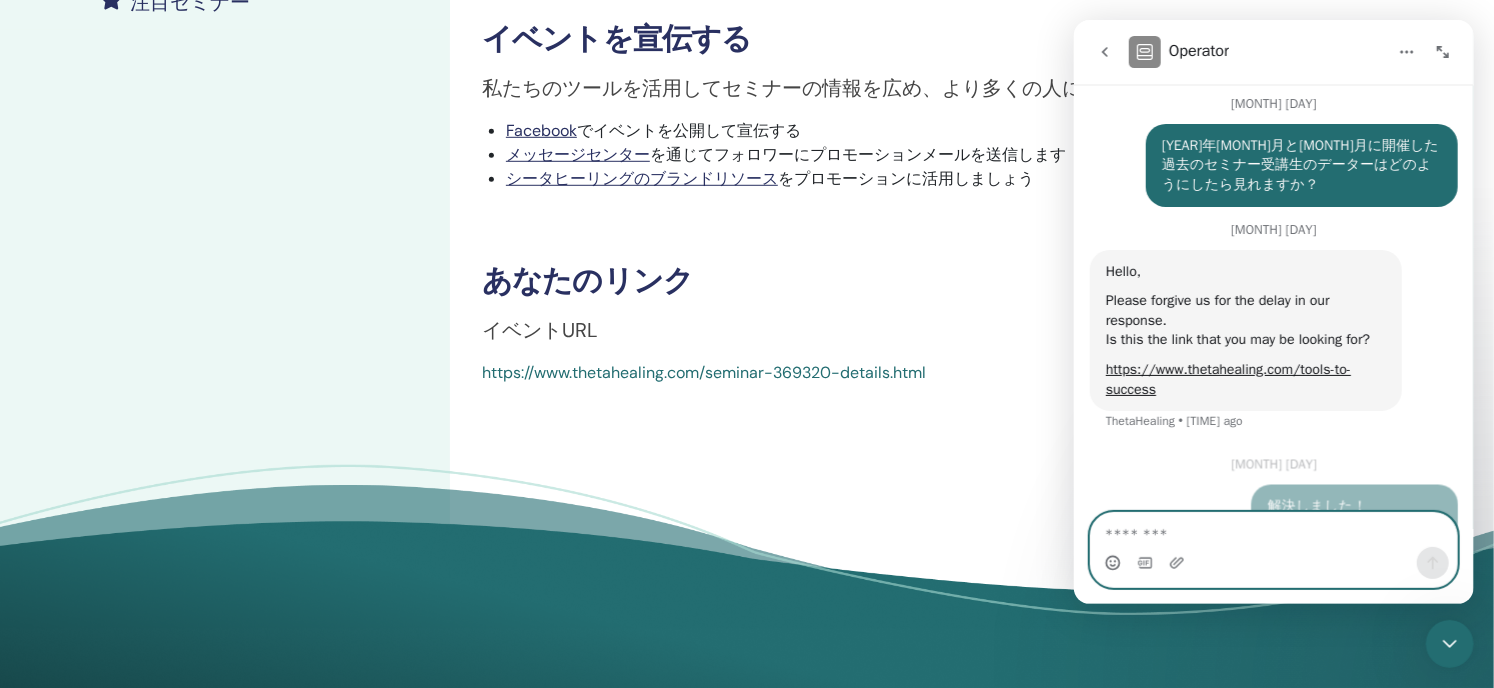 scroll, scrollTop: 13509, scrollLeft: 0, axis: vertical 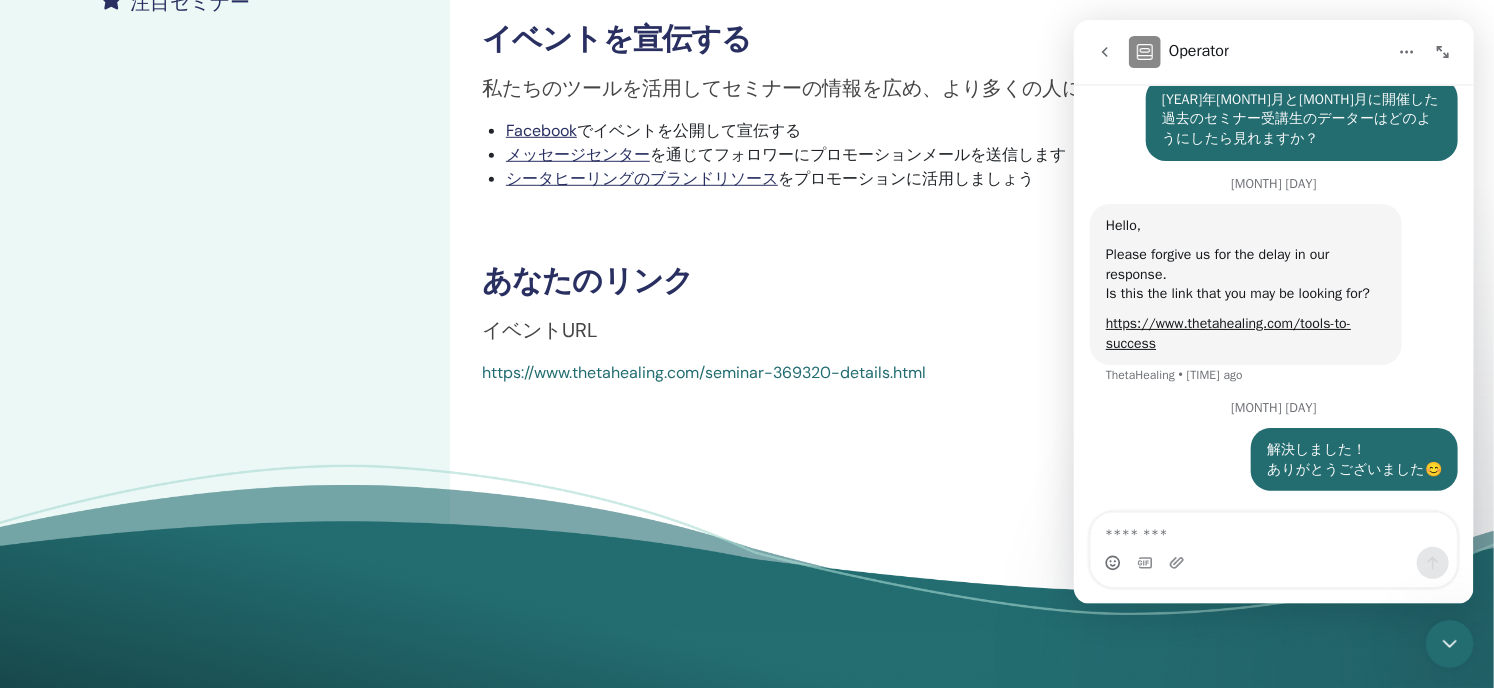 click 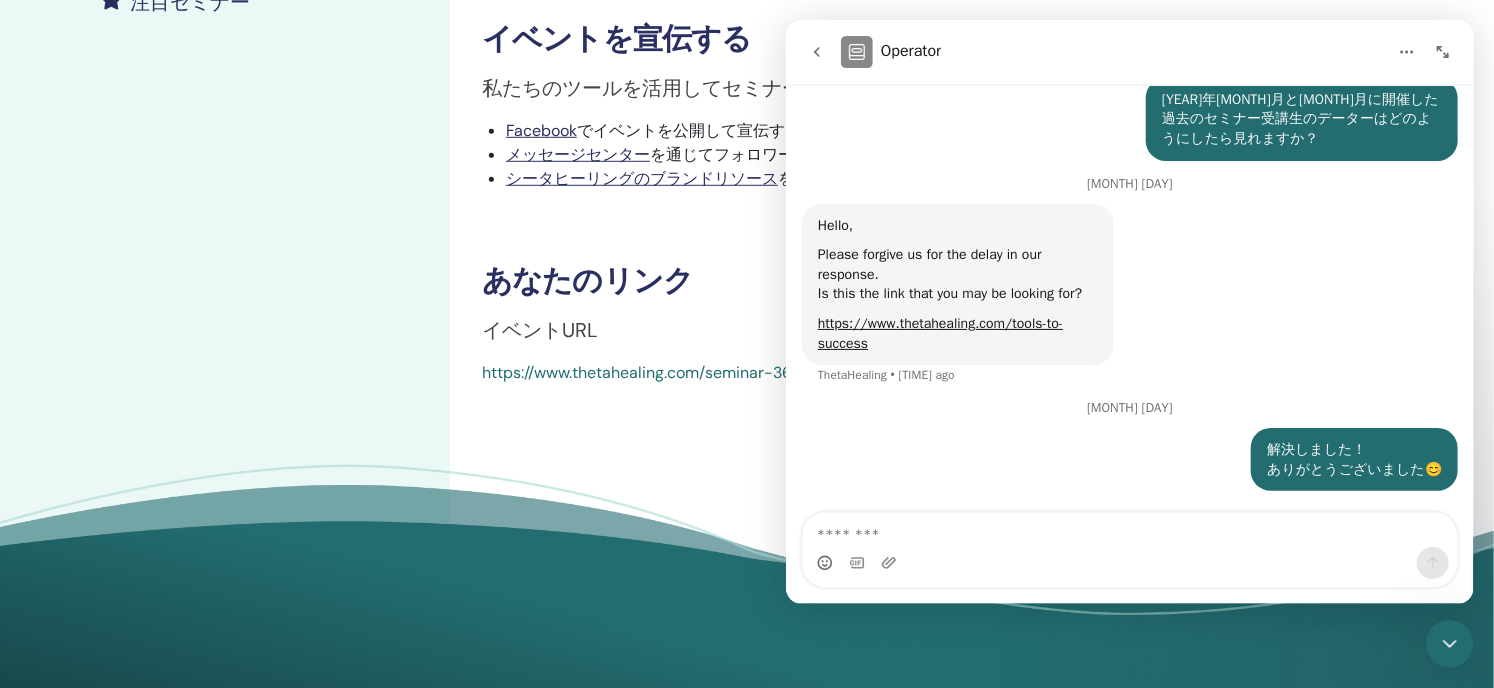 scroll, scrollTop: 11080, scrollLeft: 0, axis: vertical 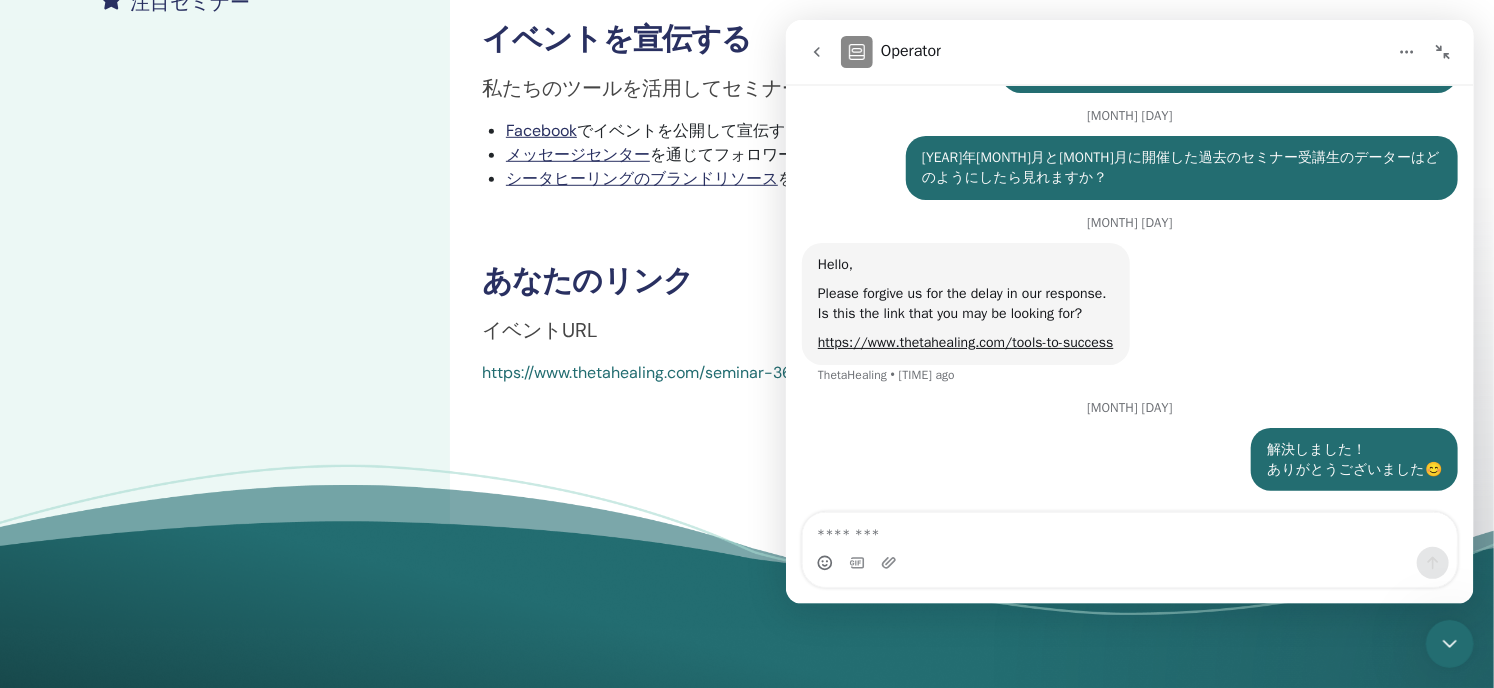 click 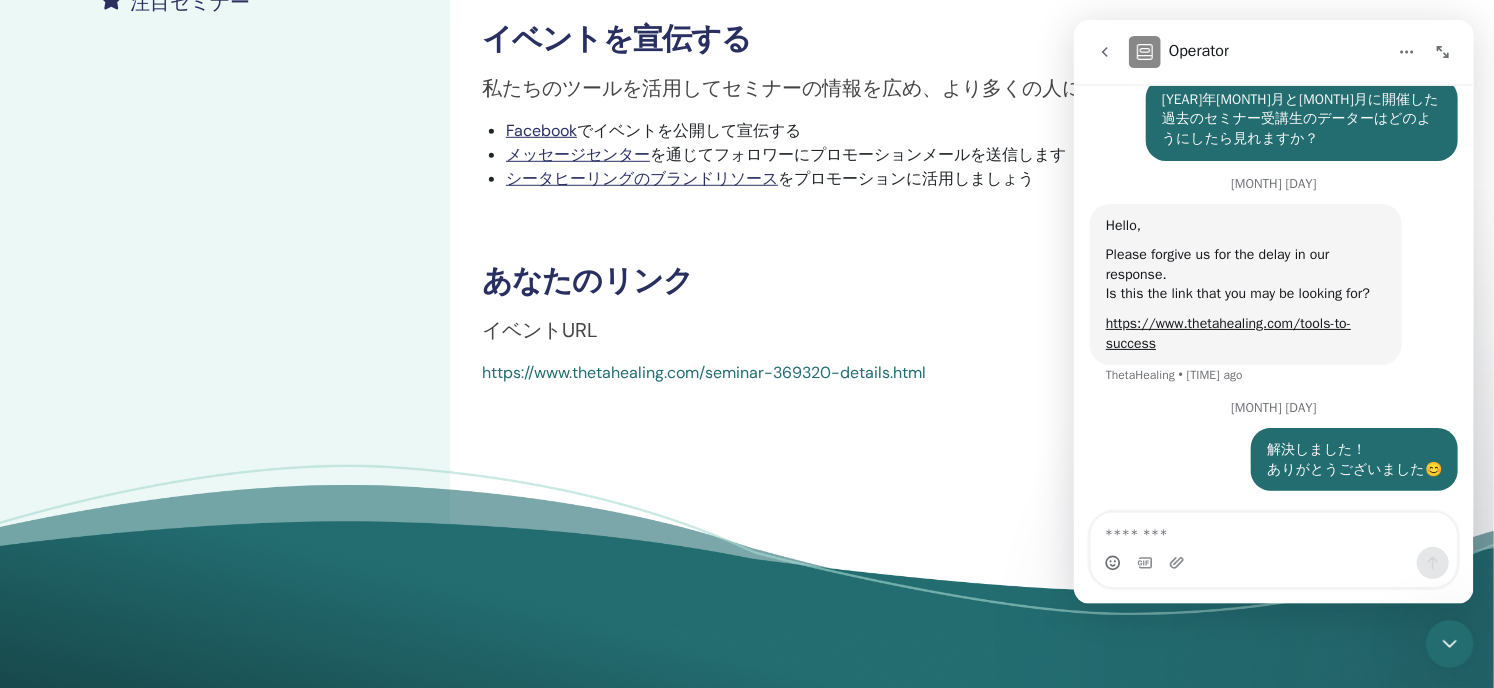 scroll, scrollTop: 13509, scrollLeft: 0, axis: vertical 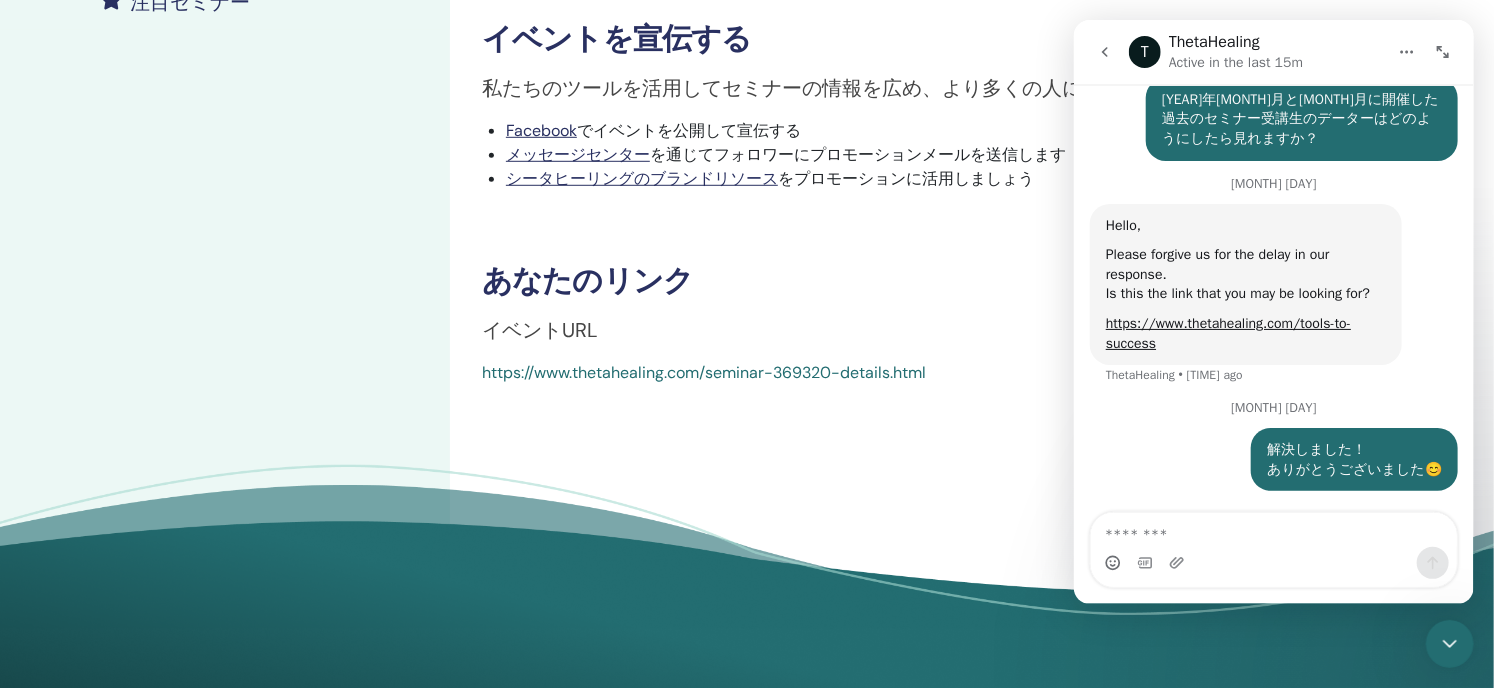 drag, startPoint x: 1453, startPoint y: 633, endPoint x: 2795, endPoint y: 1256, distance: 1479.5583 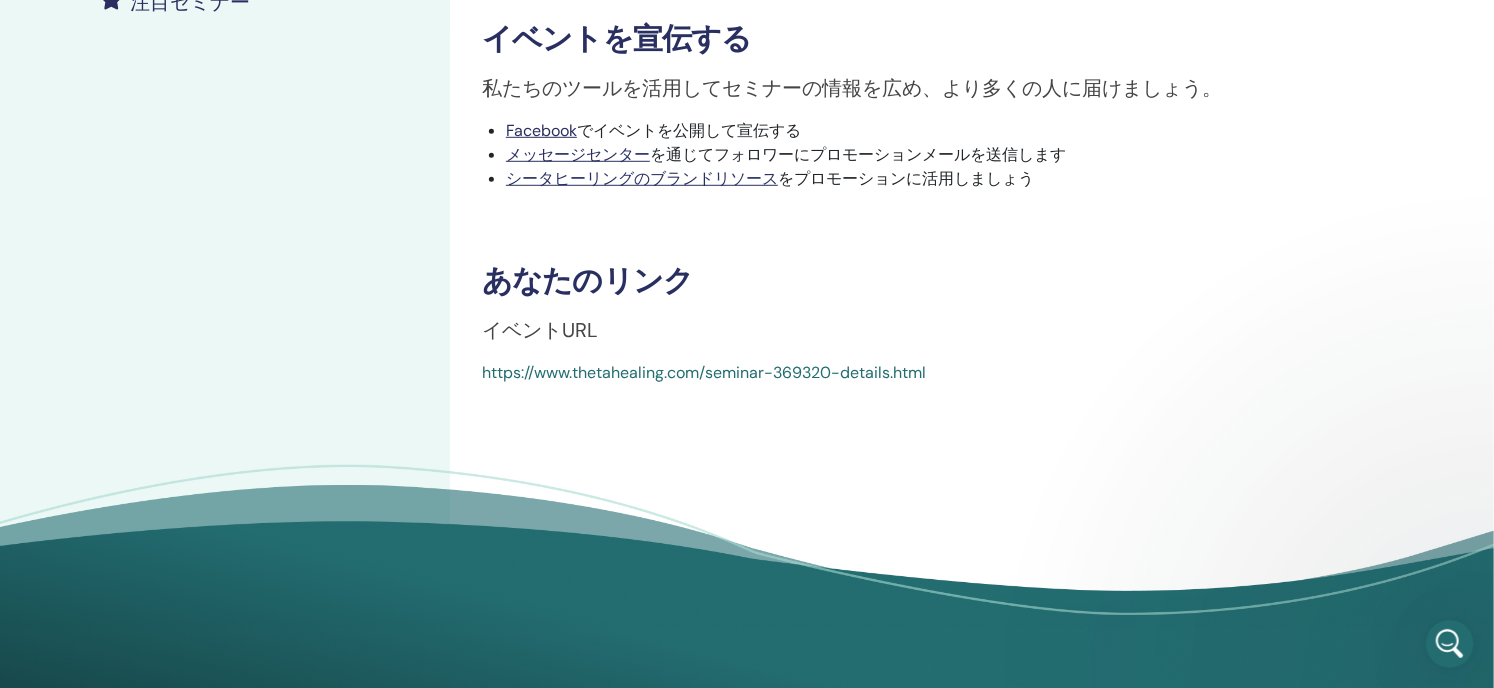 scroll, scrollTop: 0, scrollLeft: 0, axis: both 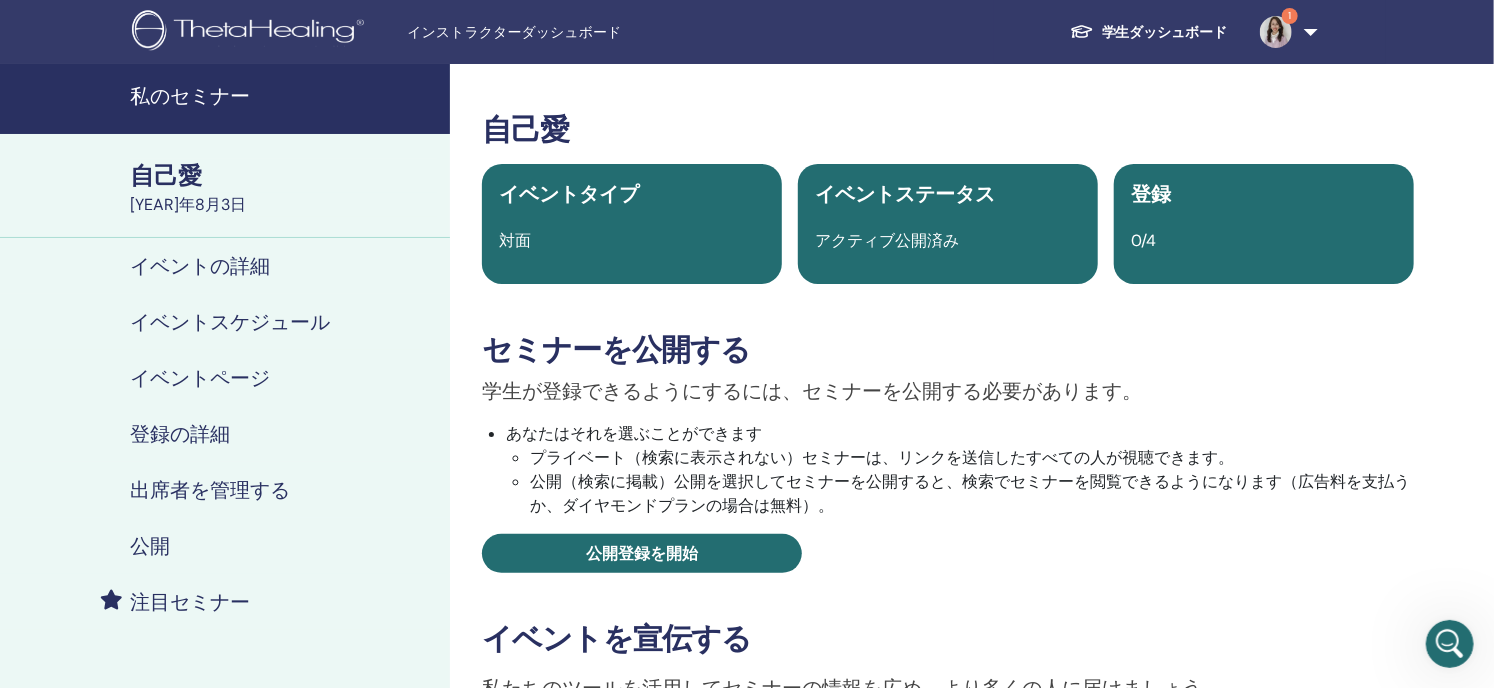 click on "私のセミナー" at bounding box center [190, 96] 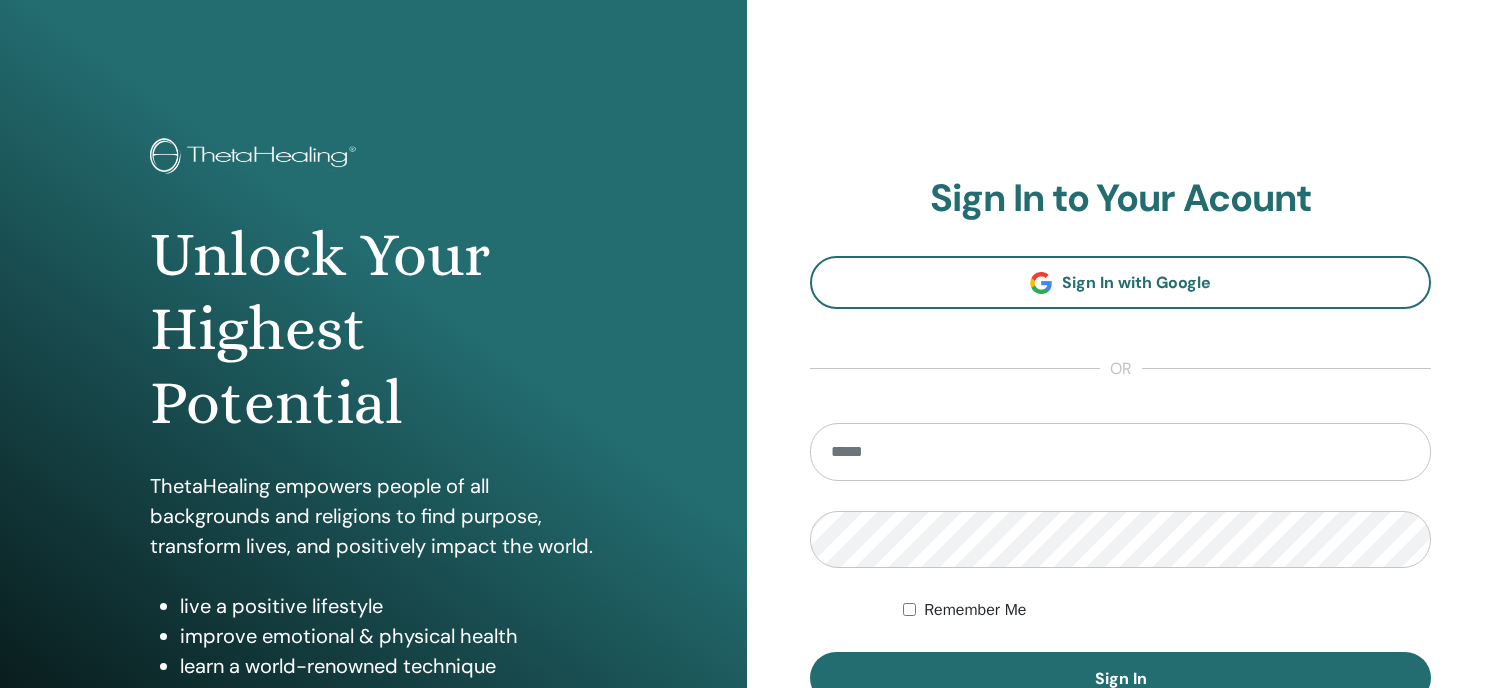scroll, scrollTop: 0, scrollLeft: 0, axis: both 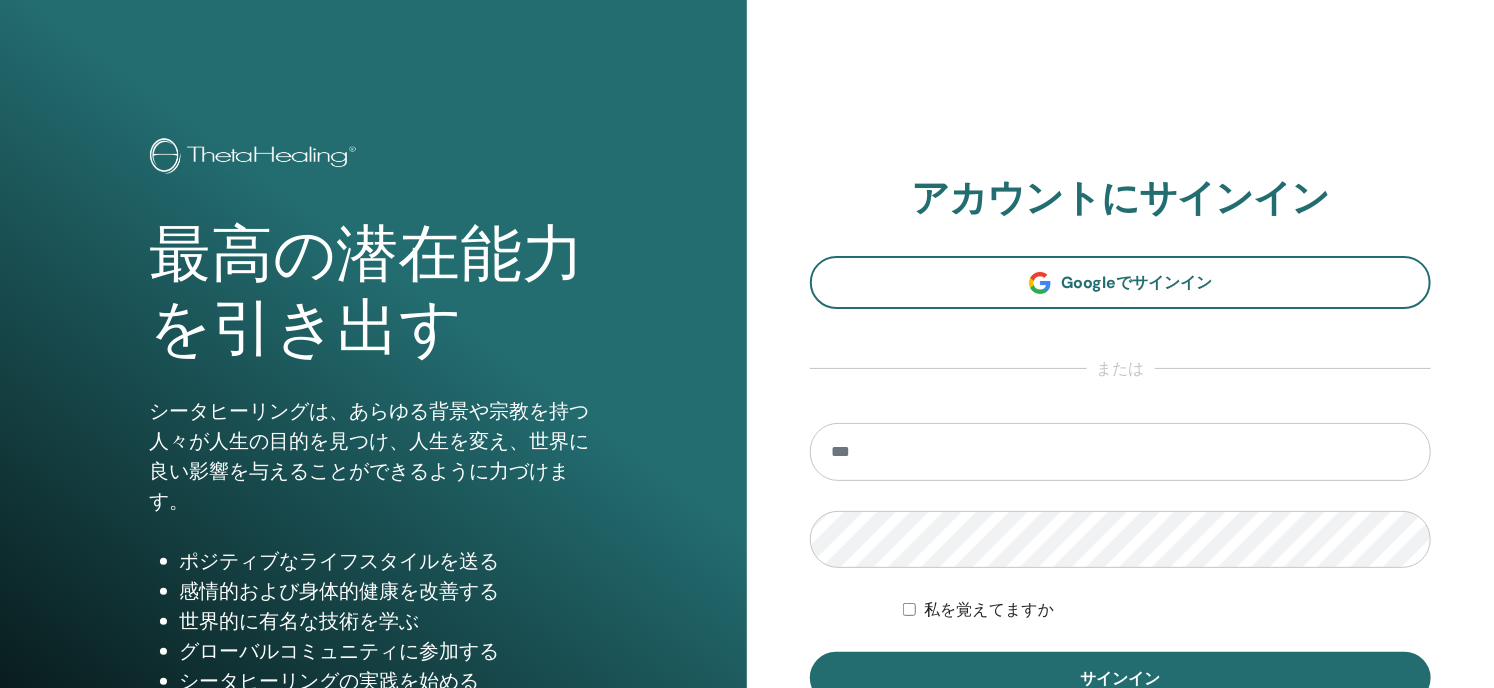 type on "**********" 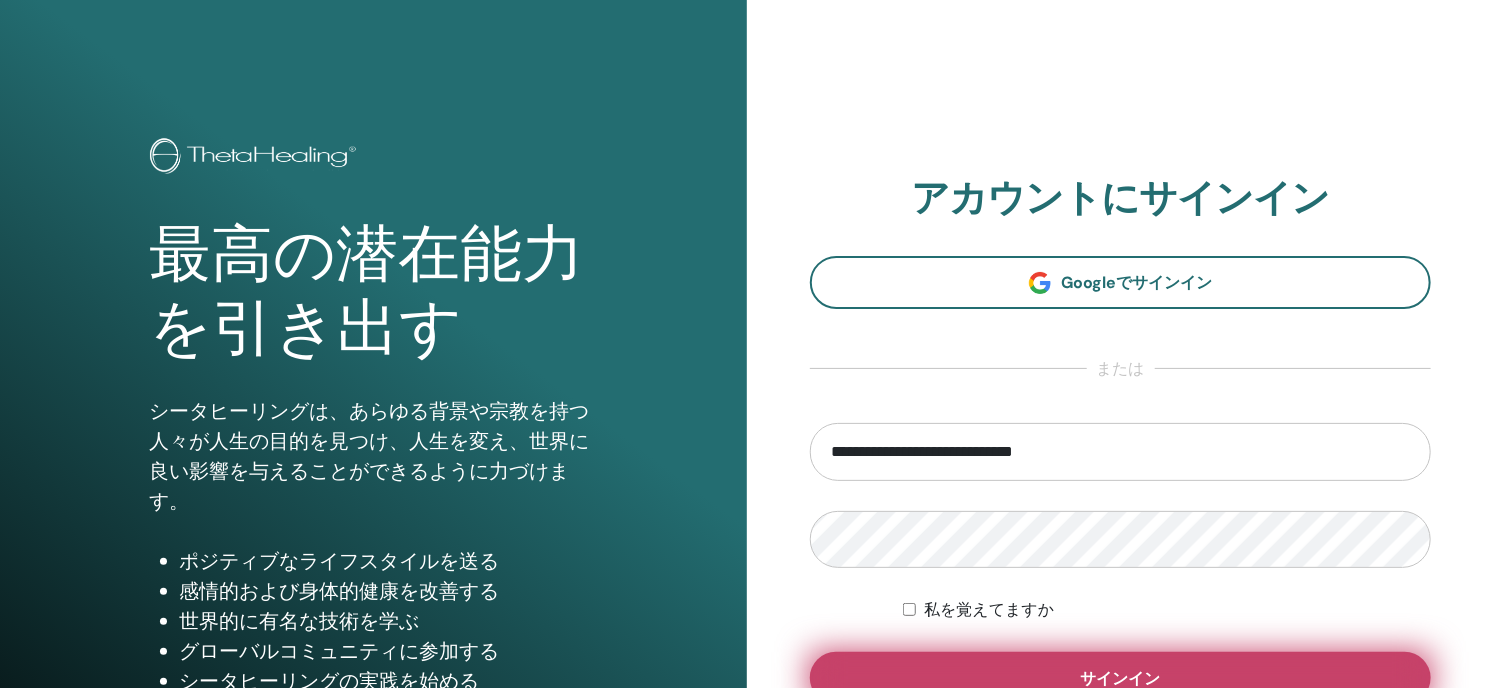 click on "サインイン" at bounding box center (1121, 678) 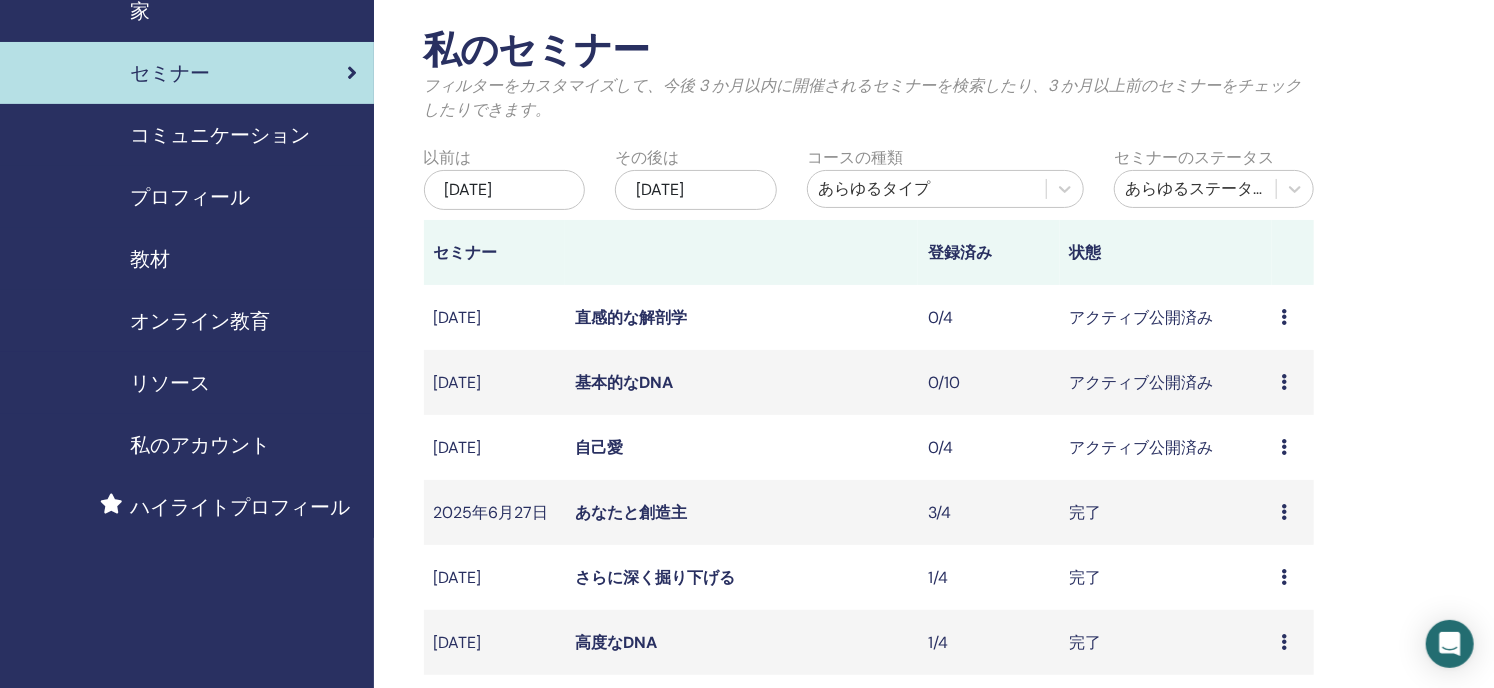 scroll, scrollTop: 200, scrollLeft: 0, axis: vertical 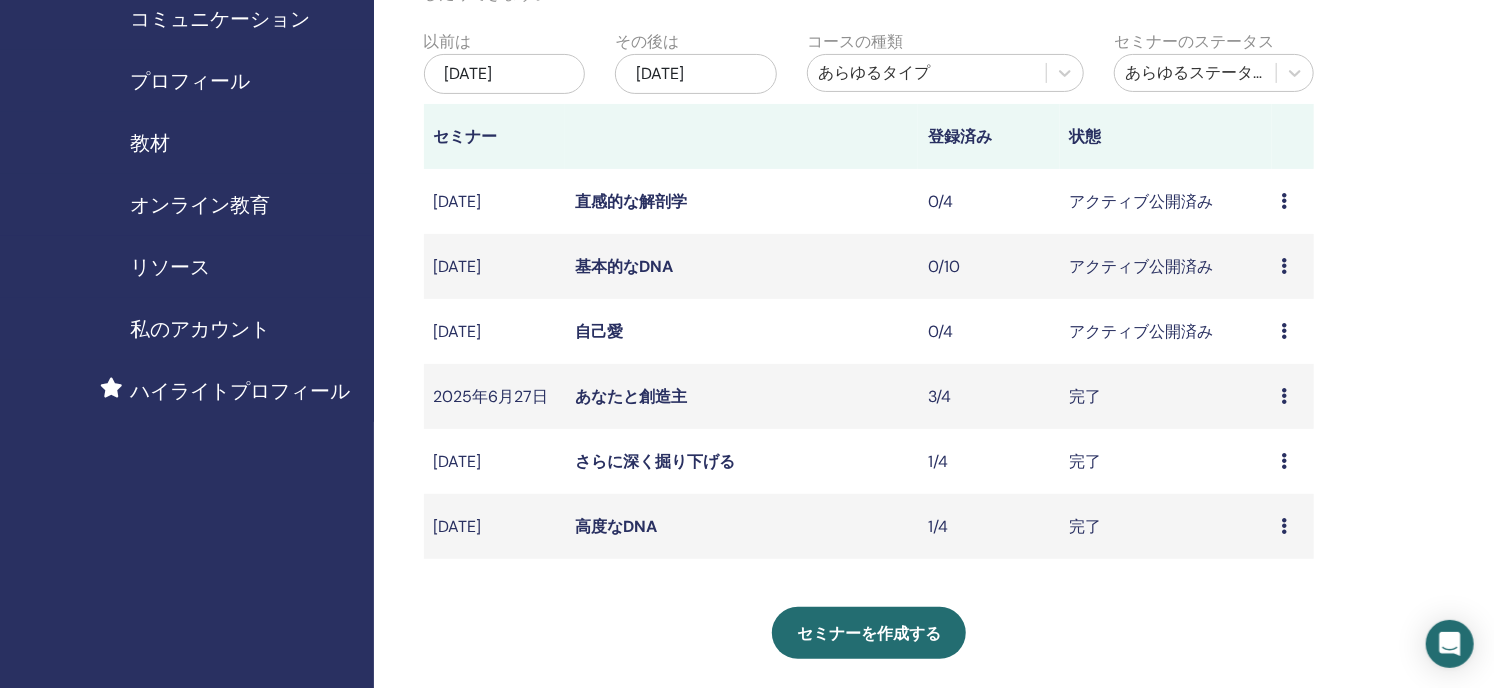click on "あなたと創造主" at bounding box center [631, 396] 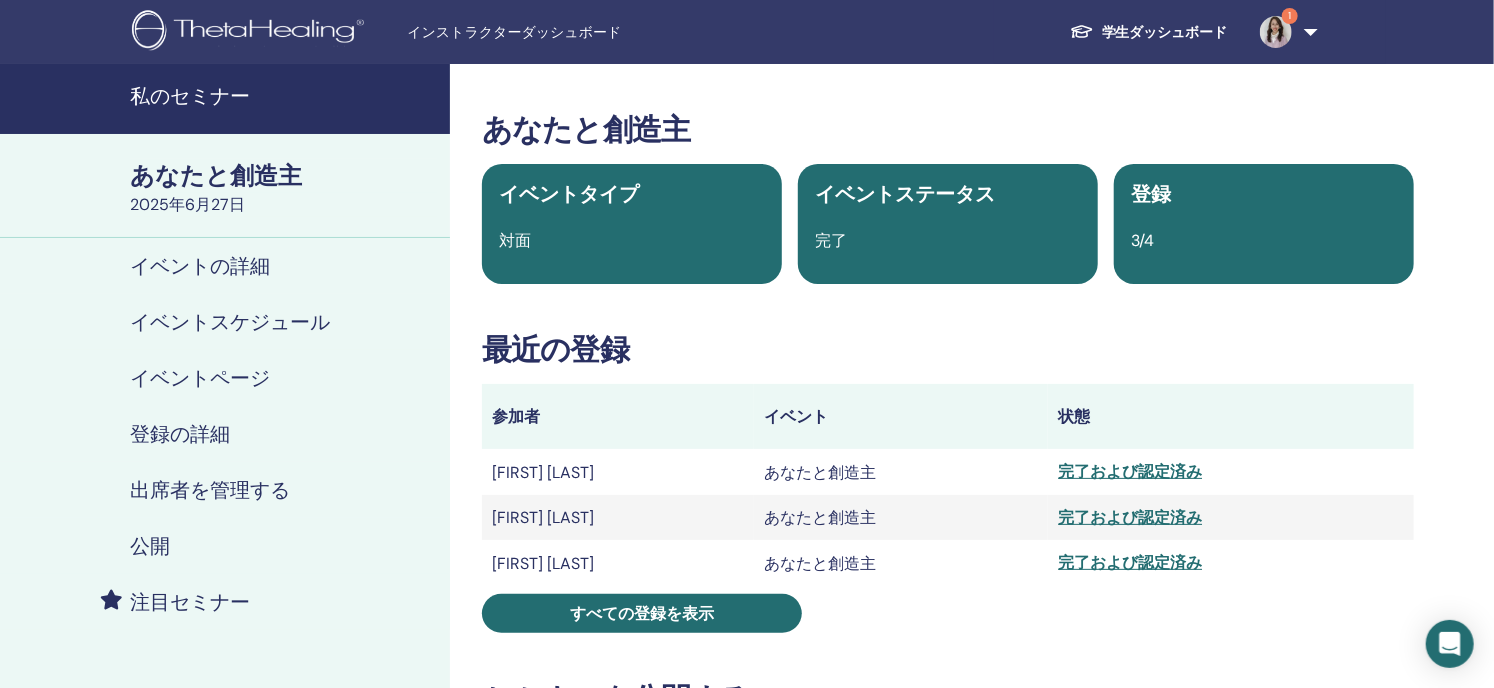 scroll, scrollTop: 100, scrollLeft: 0, axis: vertical 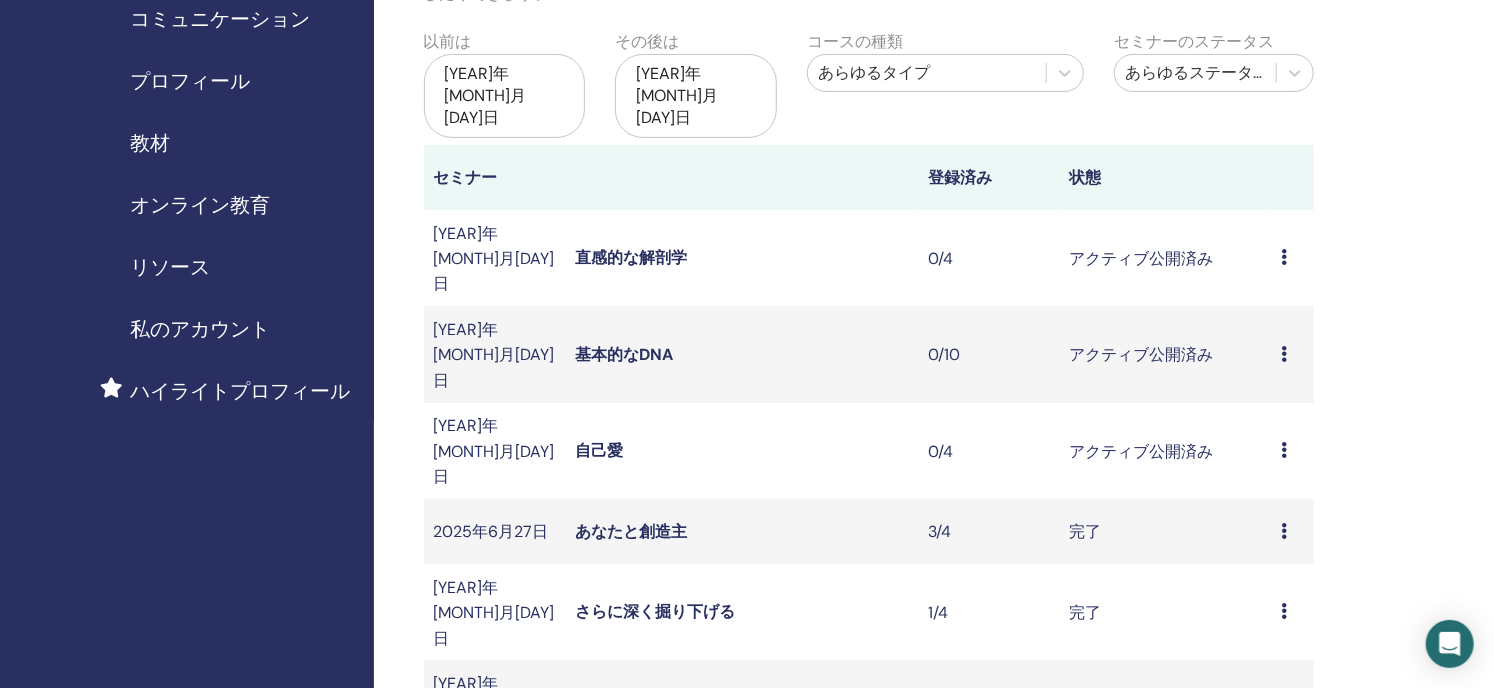 click on "[YEAR]年[MONTH]月[DAY]日" at bounding box center (505, 96) 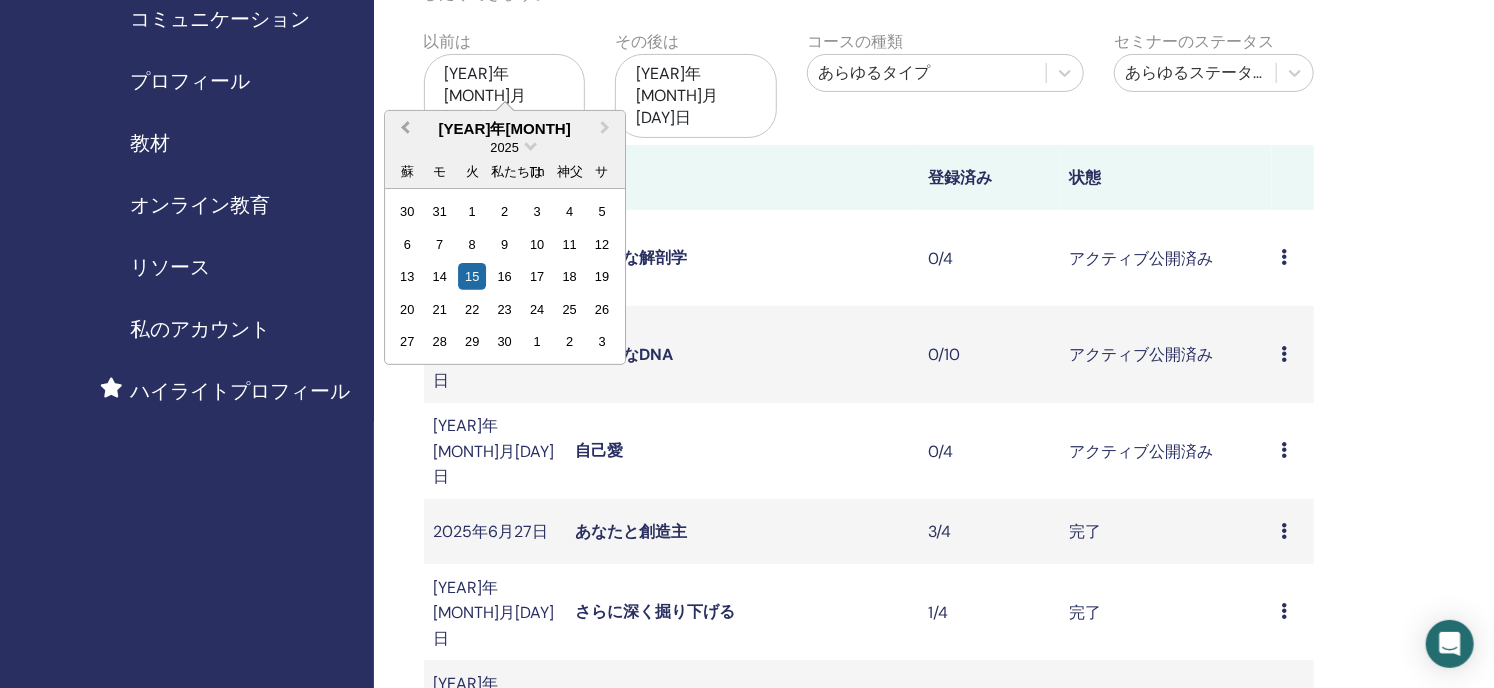click on "前月" at bounding box center (405, 127) 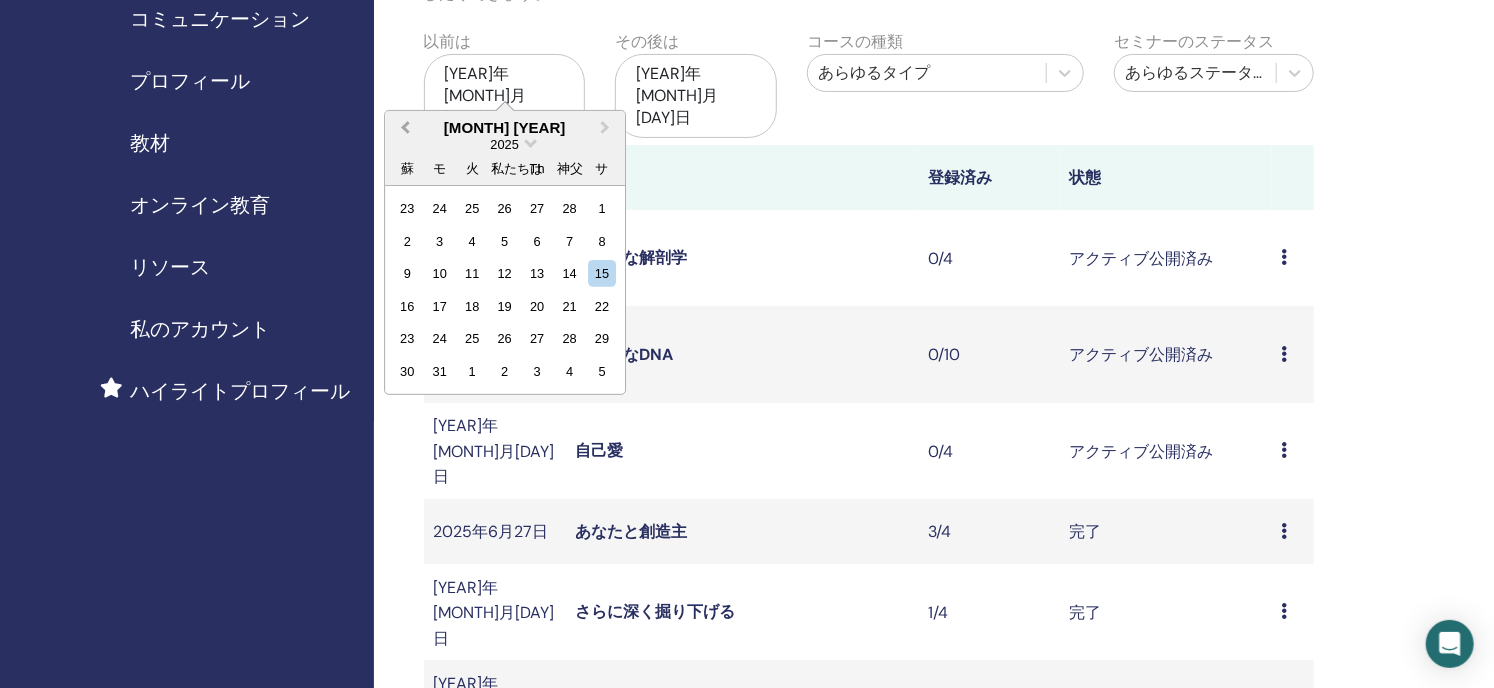 click on "前月" at bounding box center [405, 127] 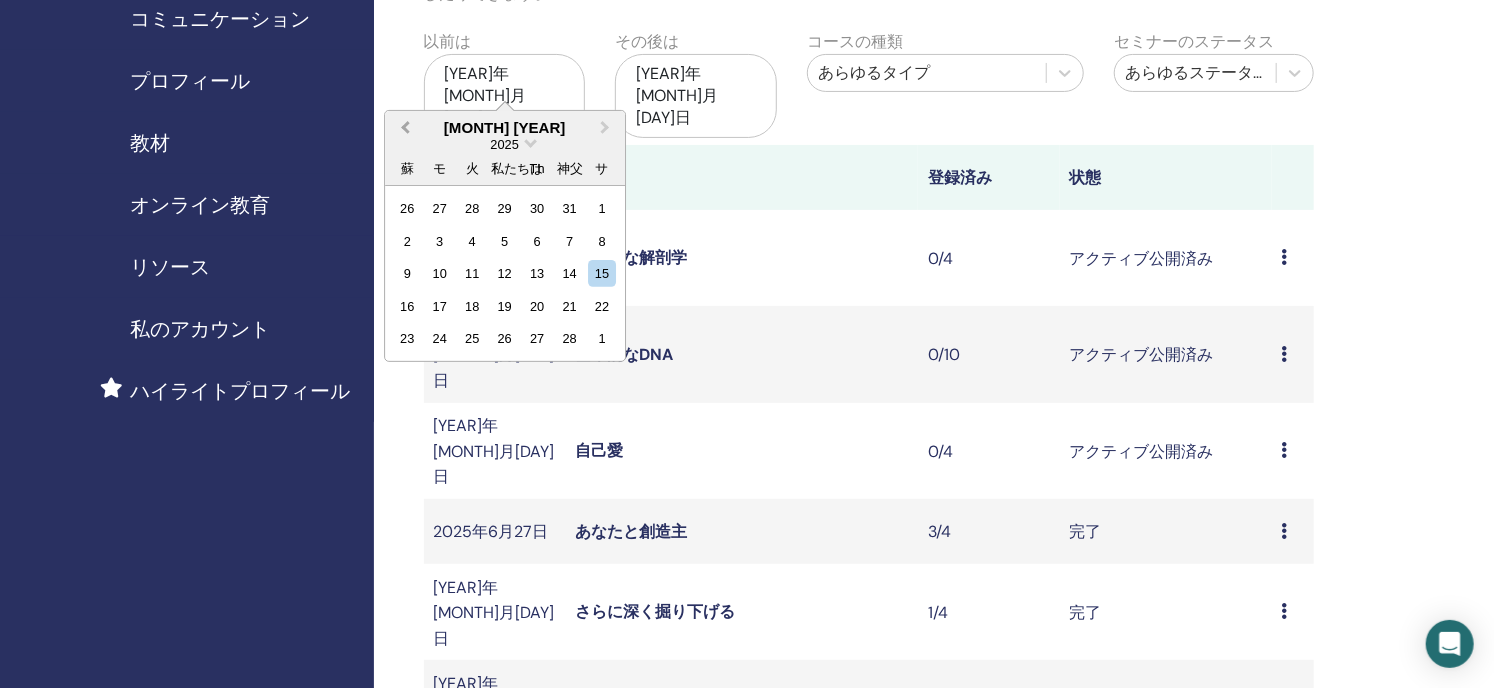 click on "前月" at bounding box center [405, 127] 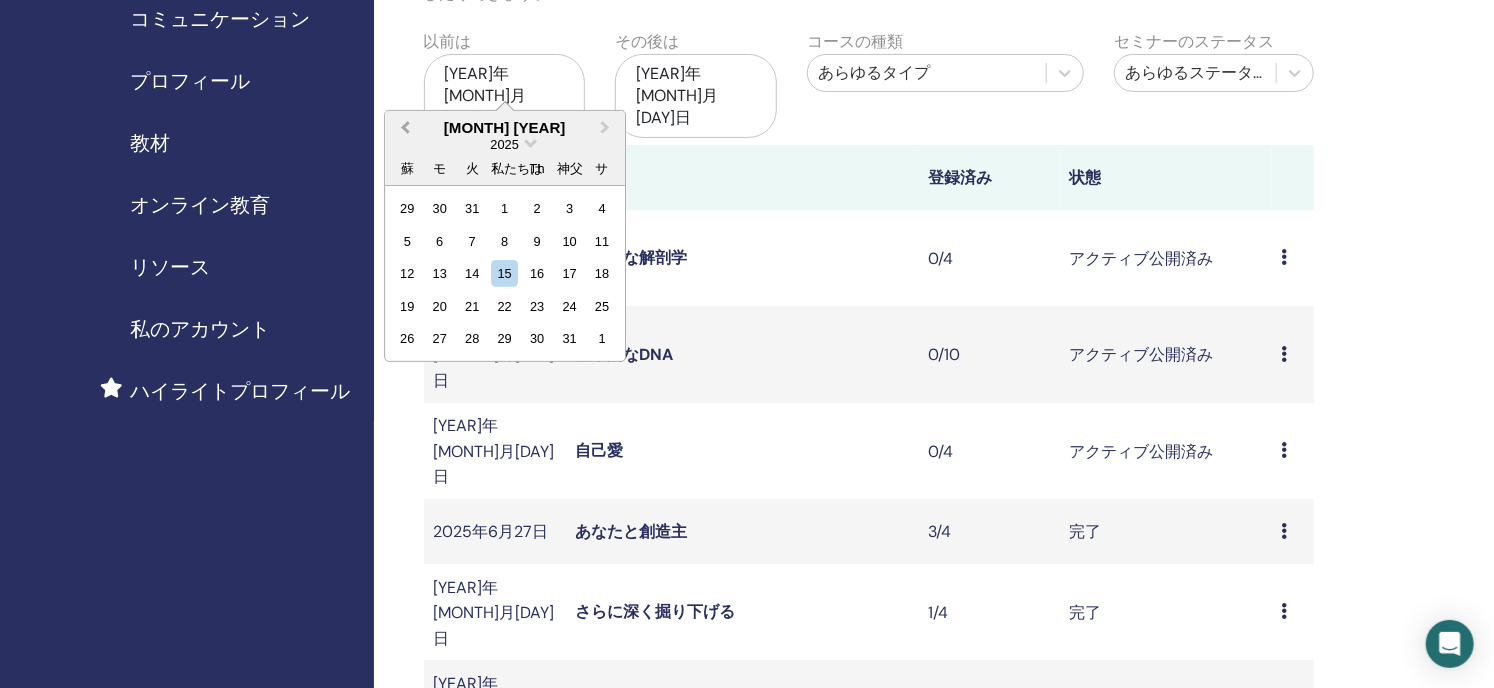 click on "前月" at bounding box center [405, 127] 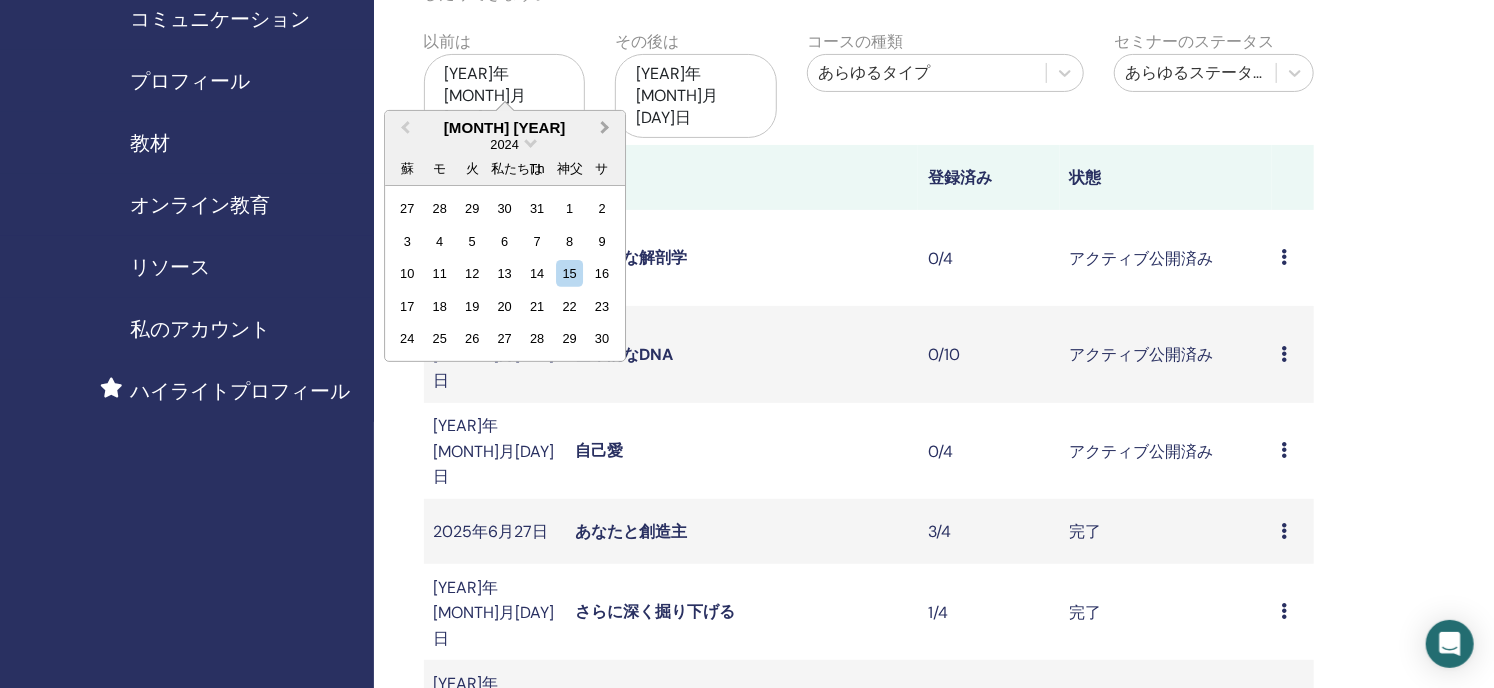 click on "来月" at bounding box center [607, 129] 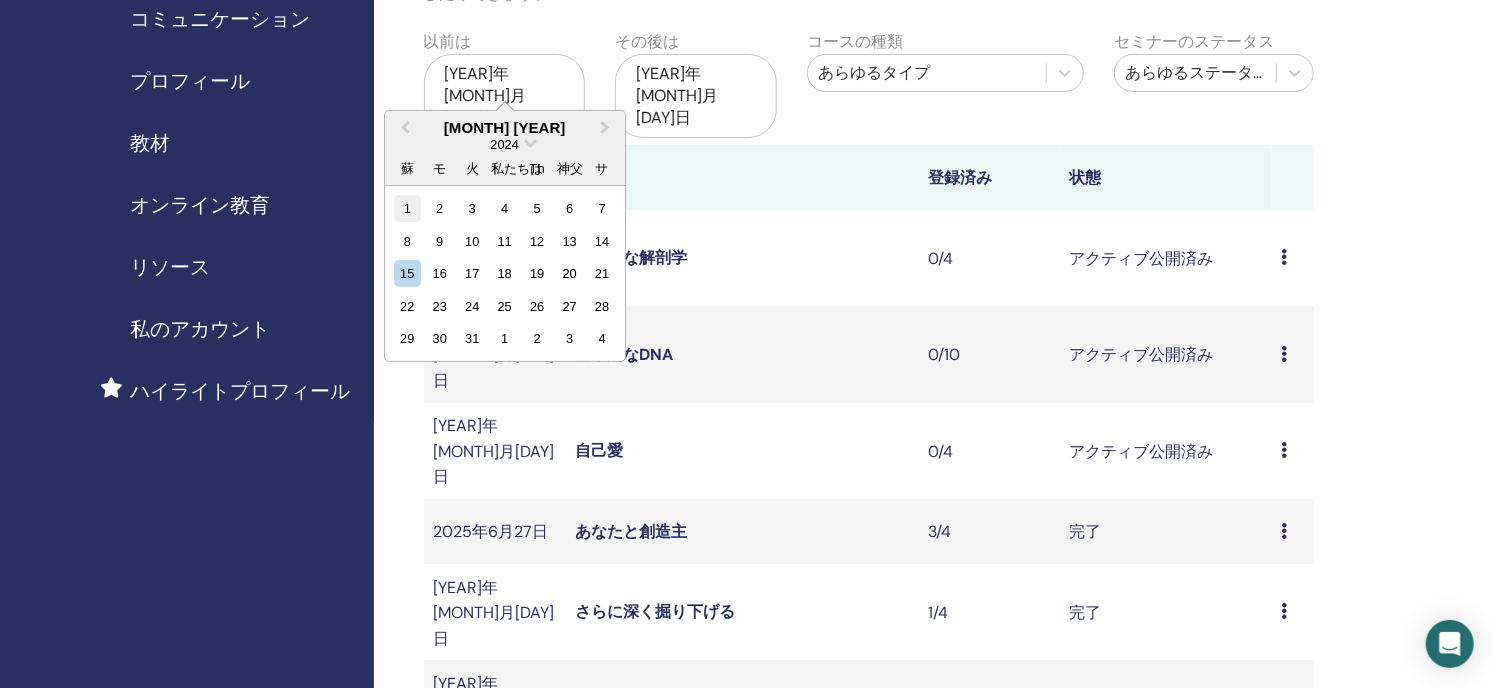 click on "1" at bounding box center (407, 208) 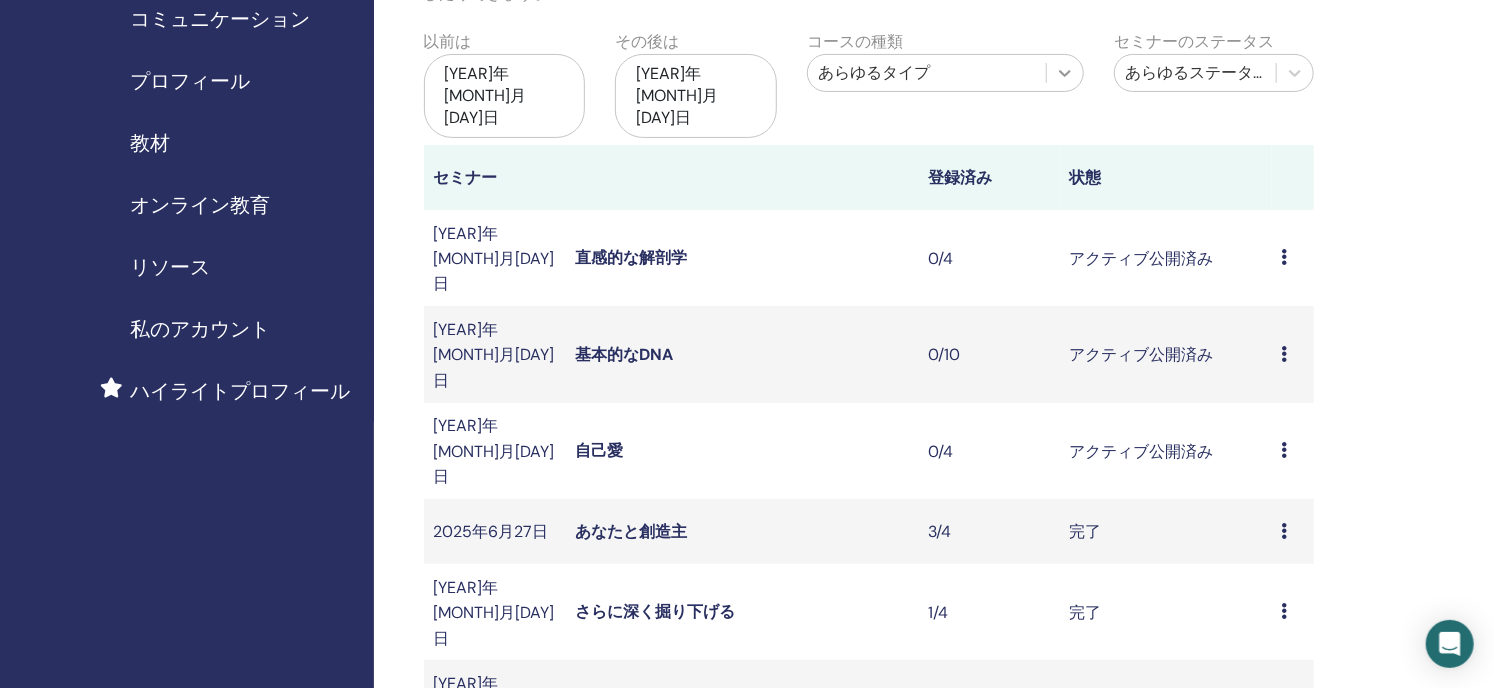 click 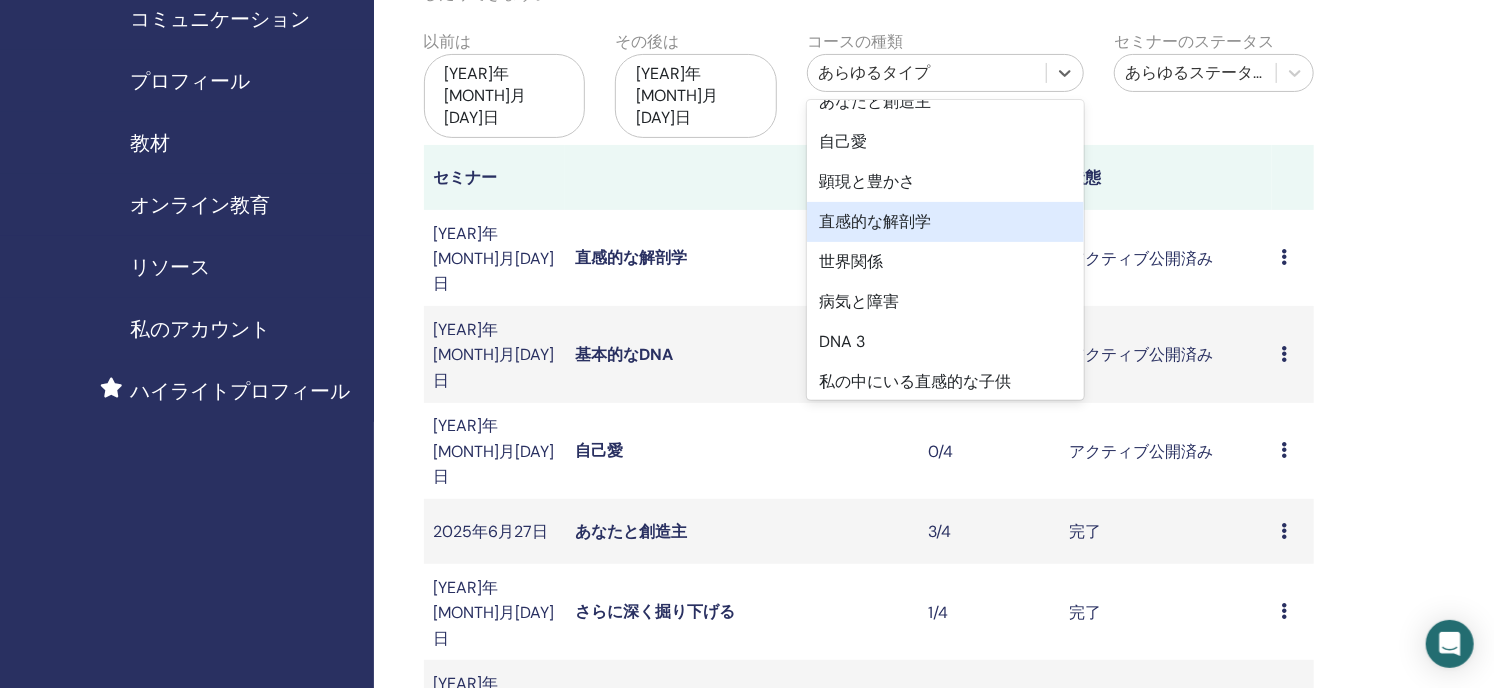 scroll, scrollTop: 200, scrollLeft: 0, axis: vertical 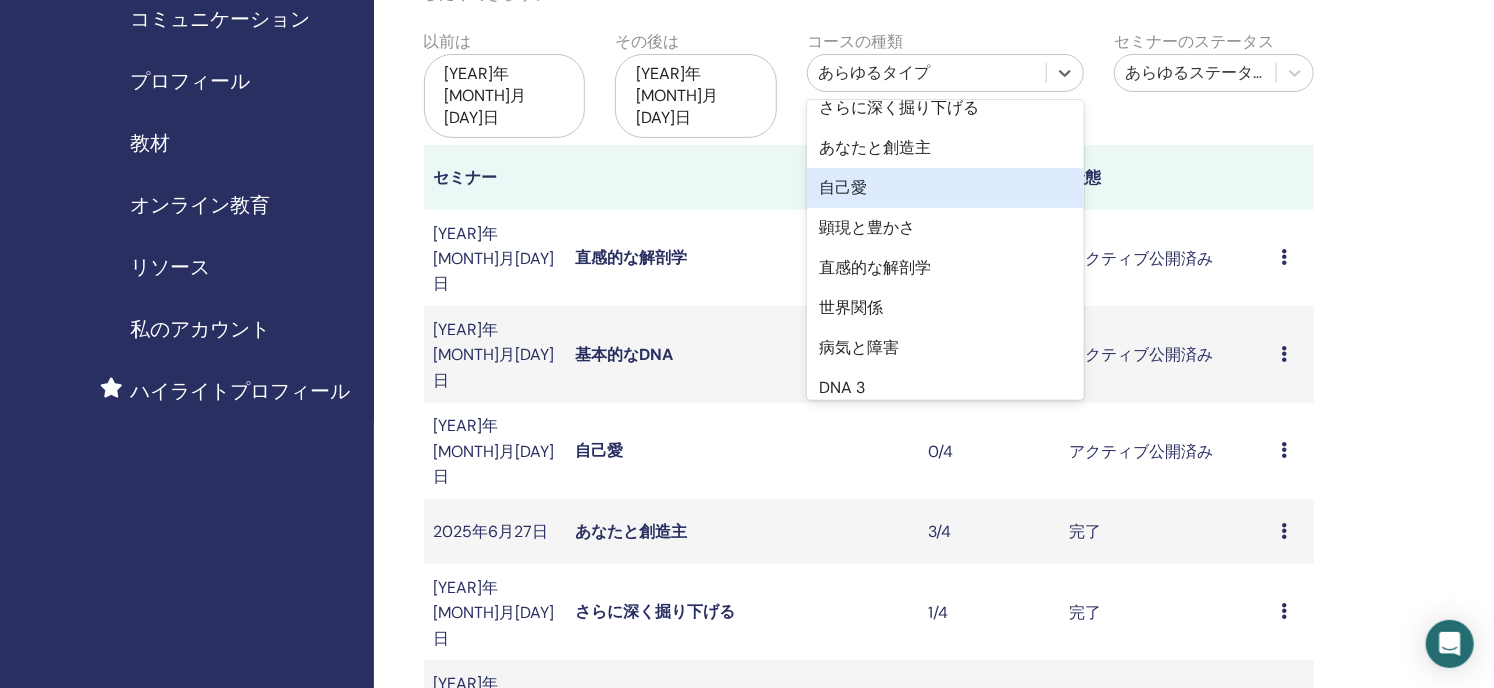 click on "自己愛" at bounding box center (843, 187) 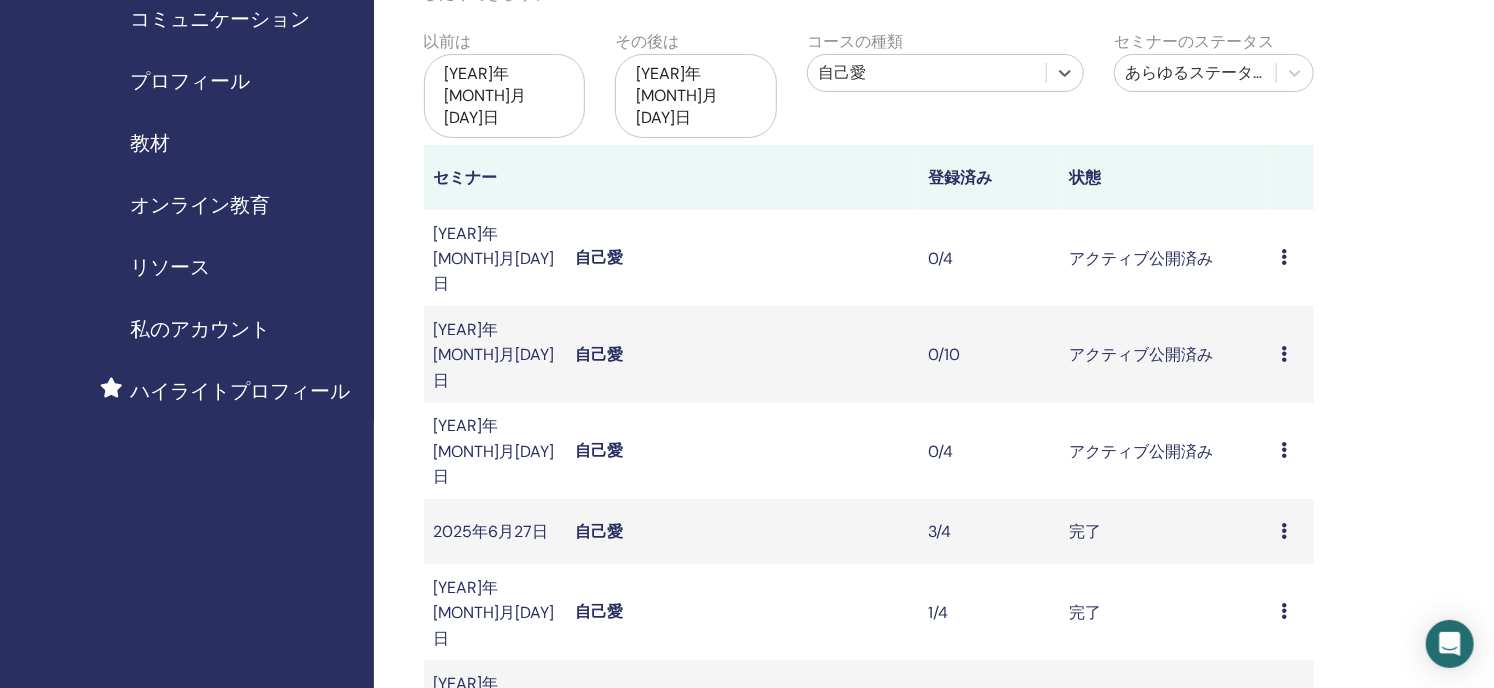 click on "自己愛" at bounding box center [599, 531] 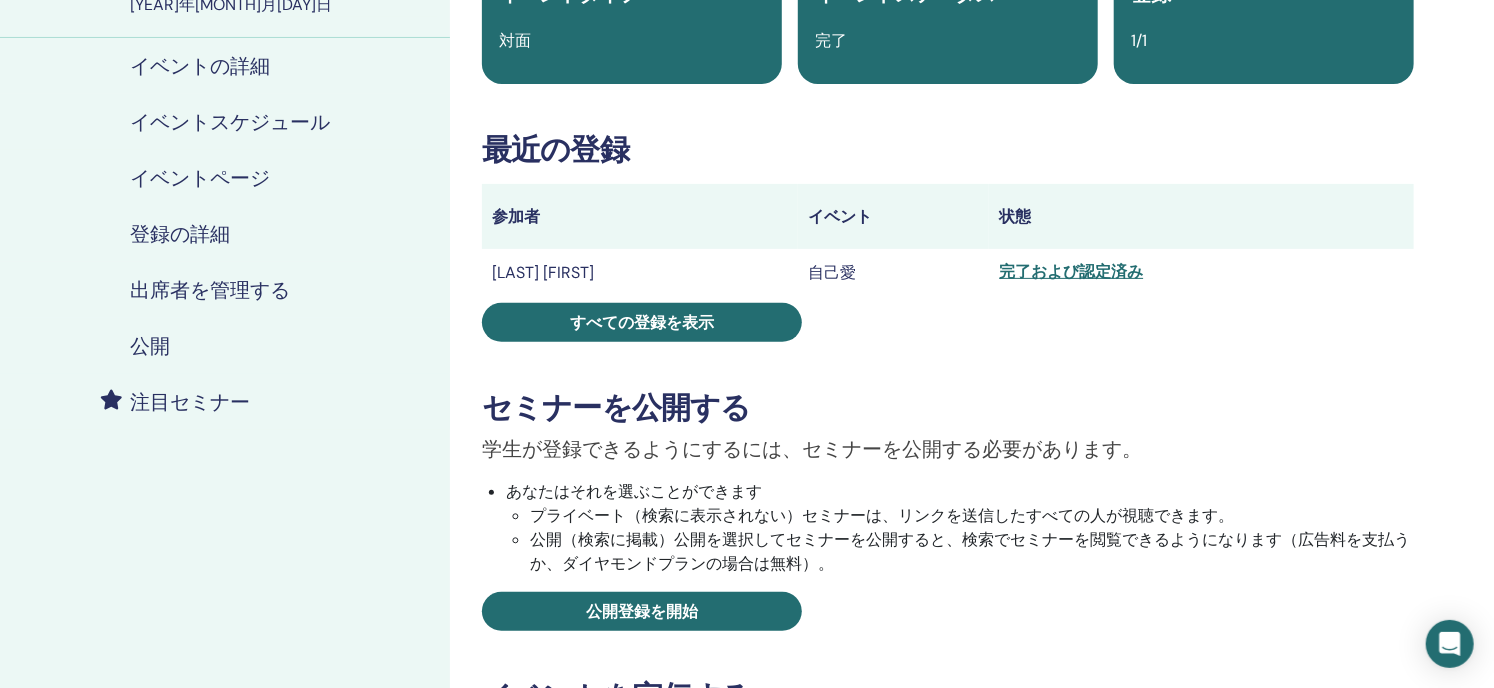 scroll, scrollTop: 0, scrollLeft: 0, axis: both 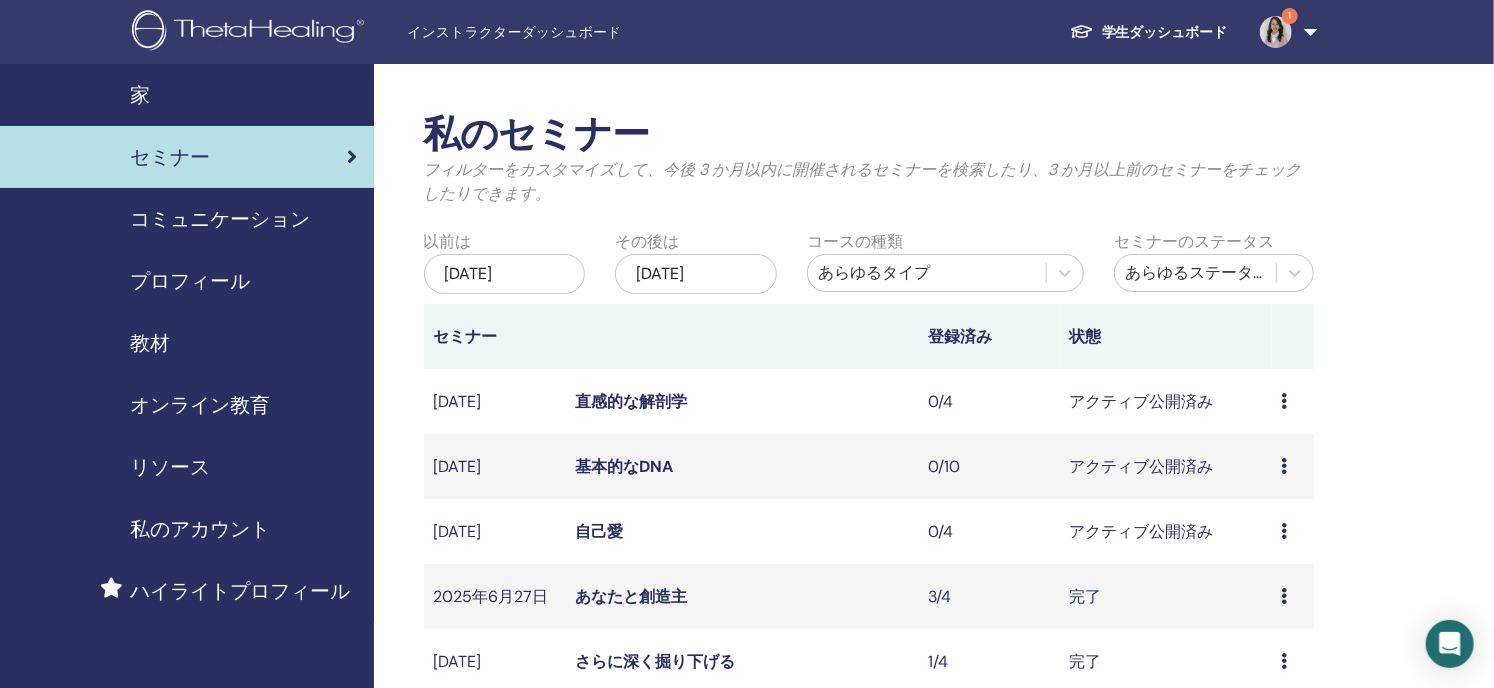 click on "[DATE]" at bounding box center [469, 273] 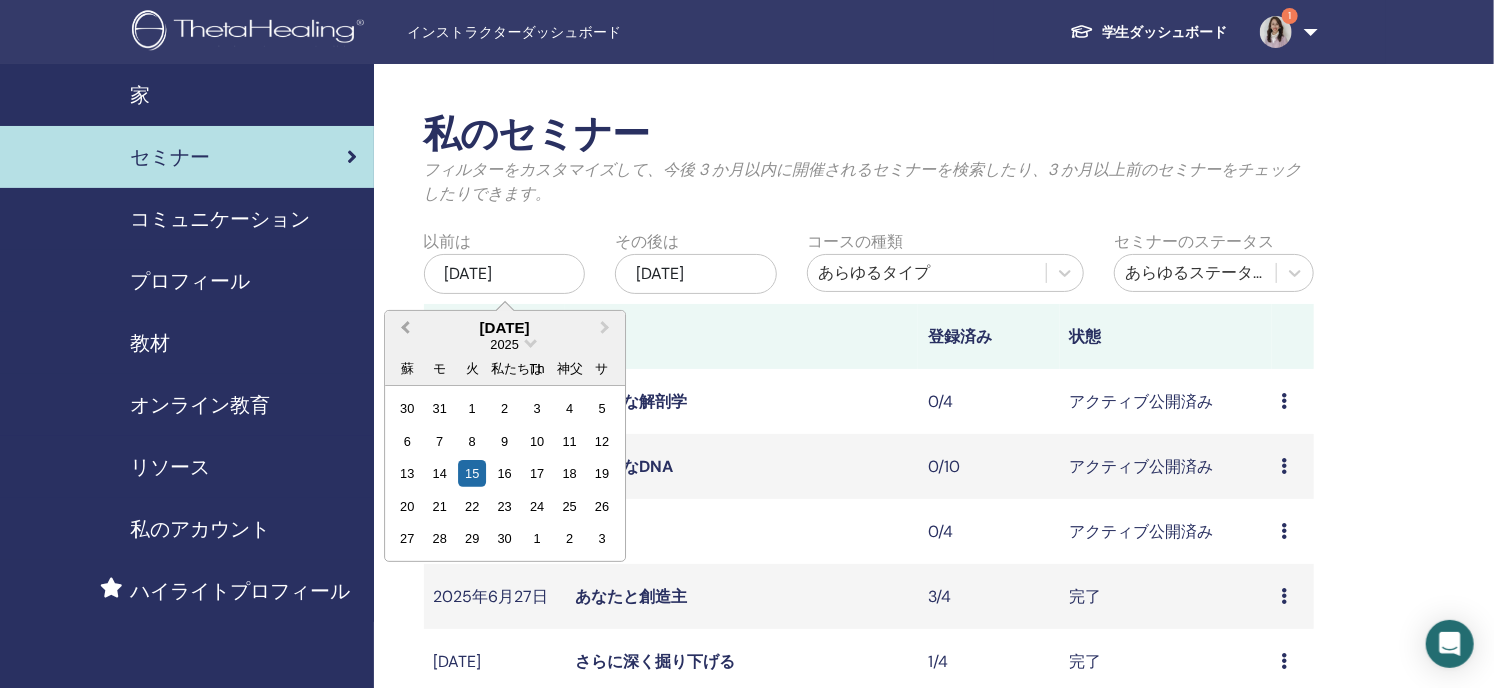 click on "前月" at bounding box center [405, 327] 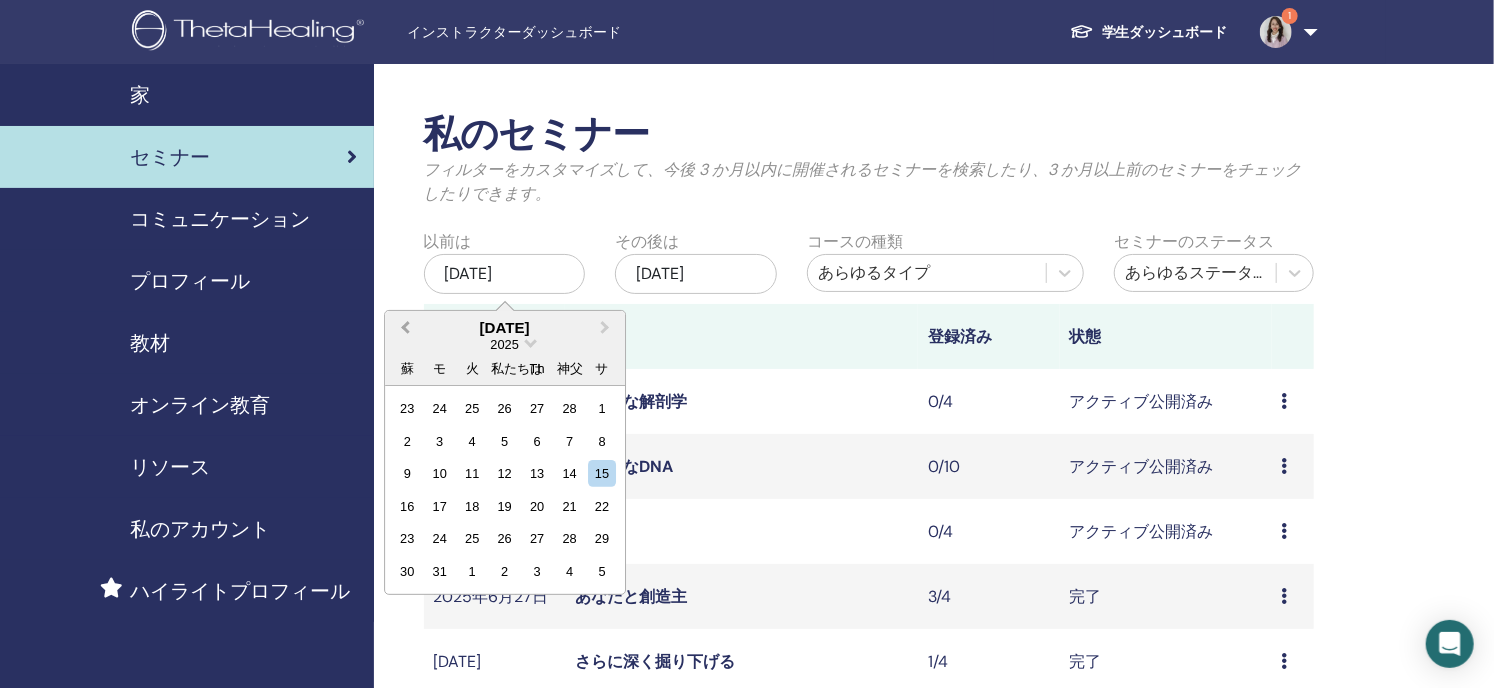 click on "前月" at bounding box center [405, 327] 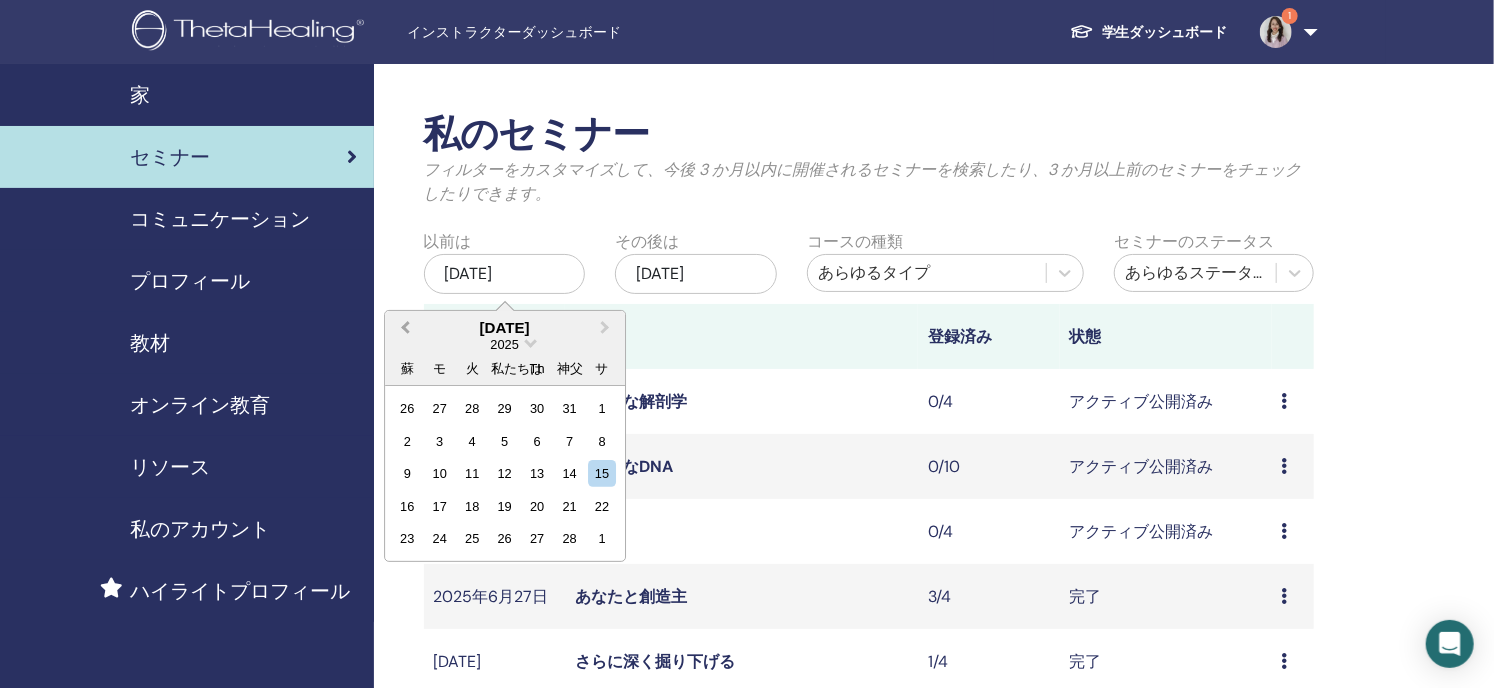 click on "前月" at bounding box center (405, 327) 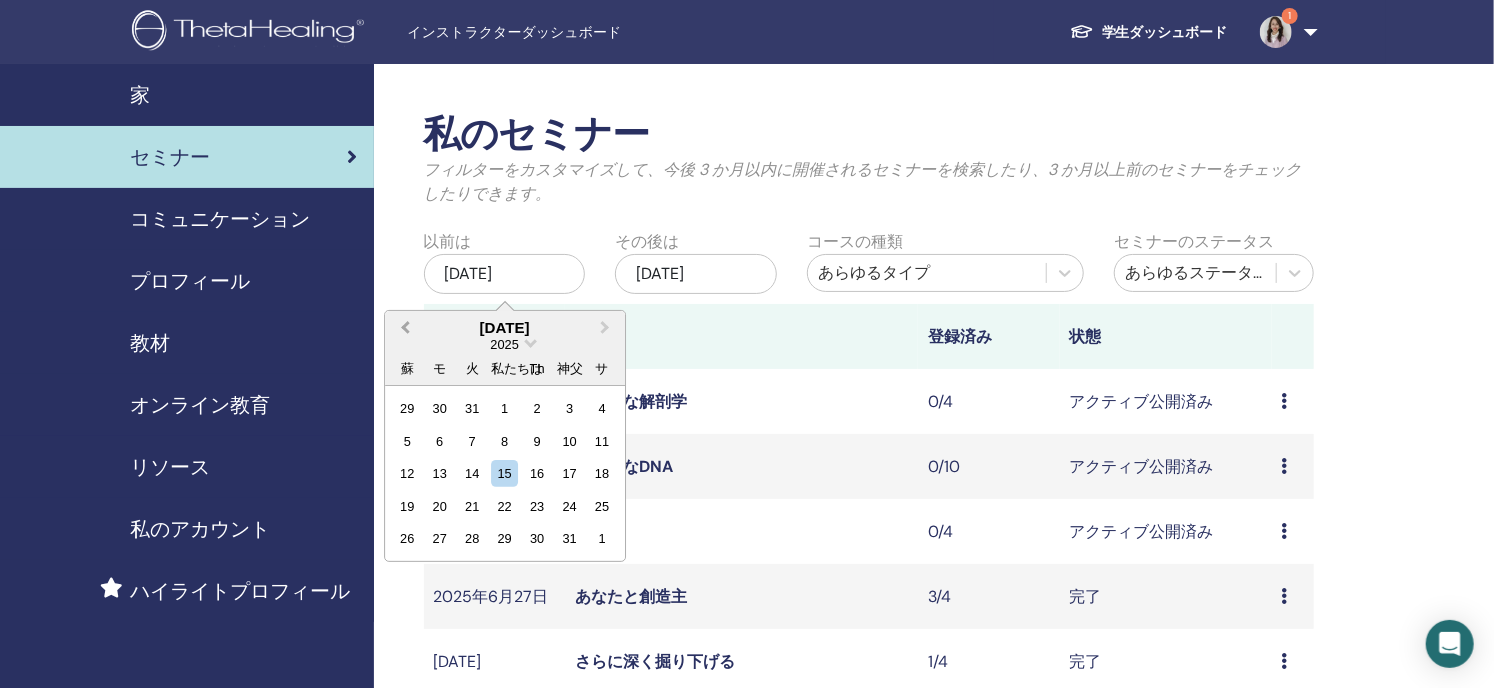 click on "前月" at bounding box center (405, 327) 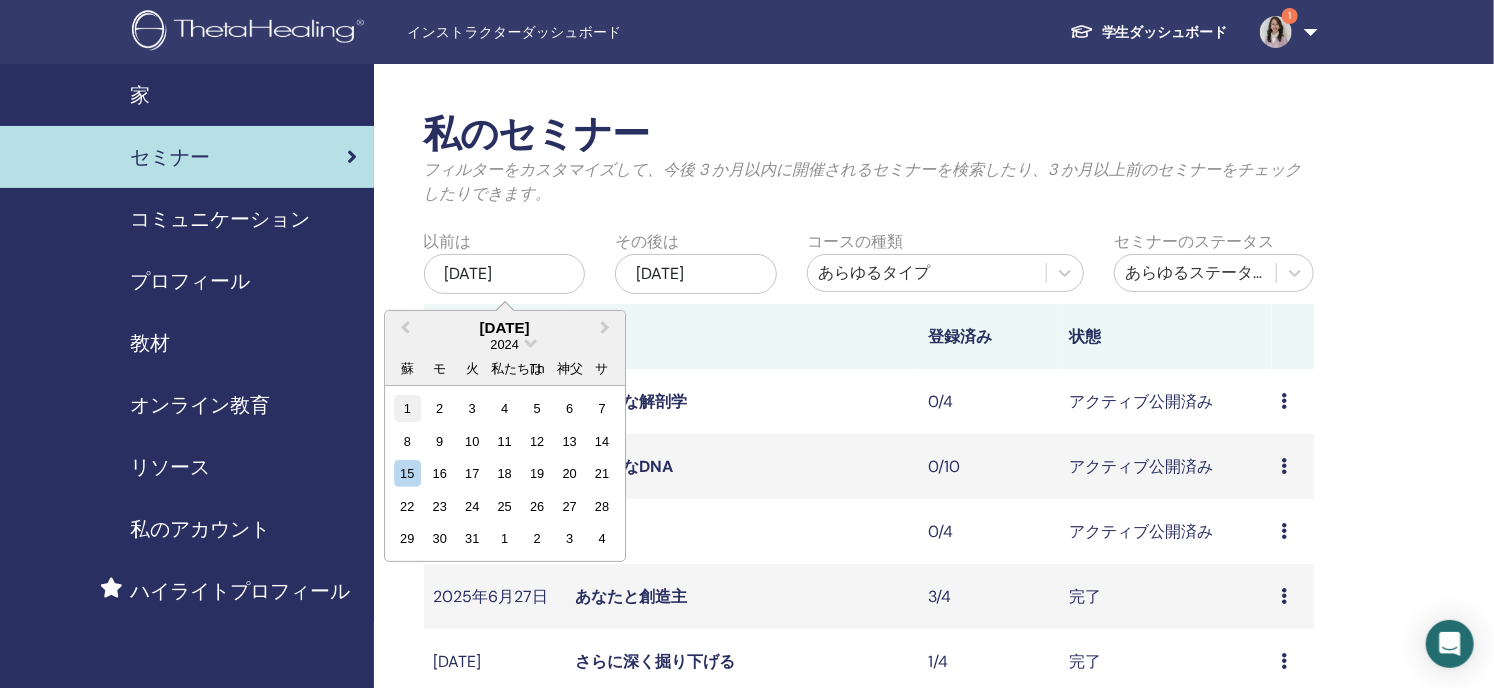 click on "1" at bounding box center (407, 408) 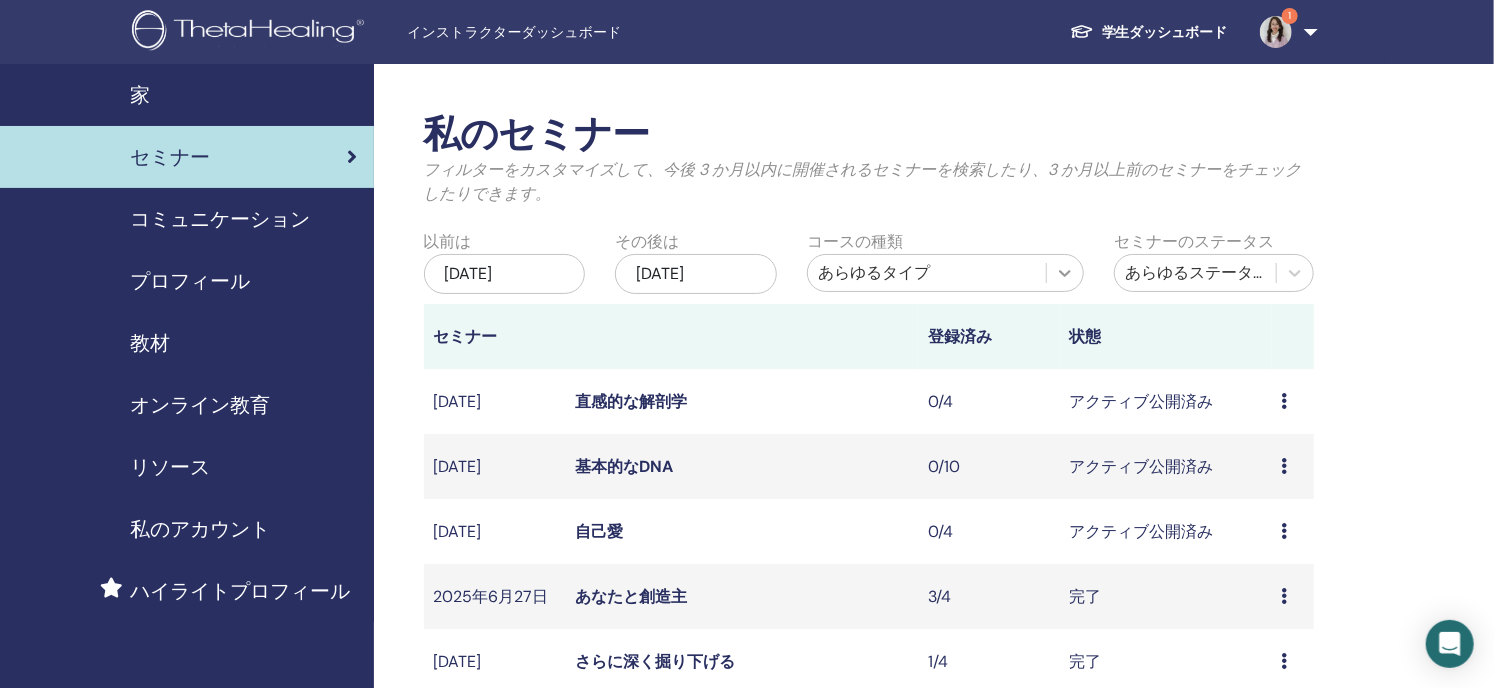 click 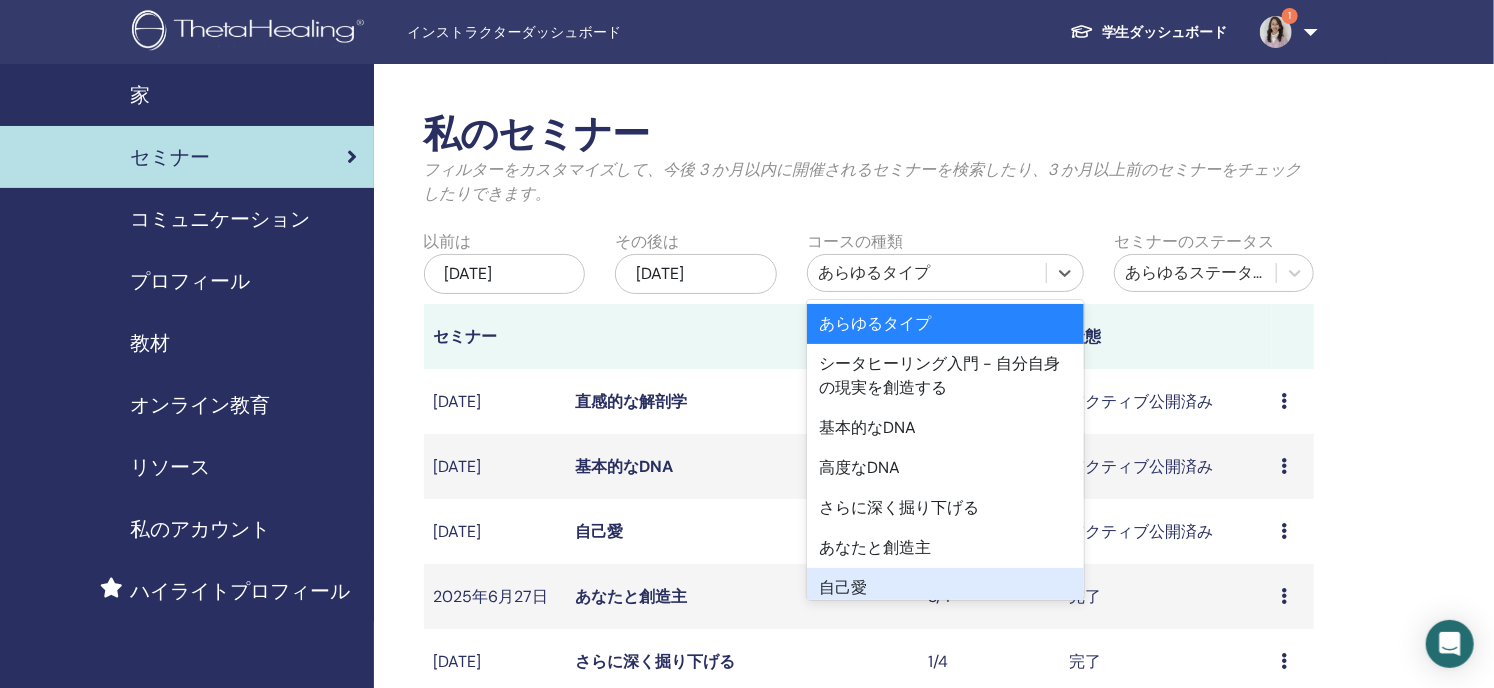click on "自己愛" at bounding box center [945, 588] 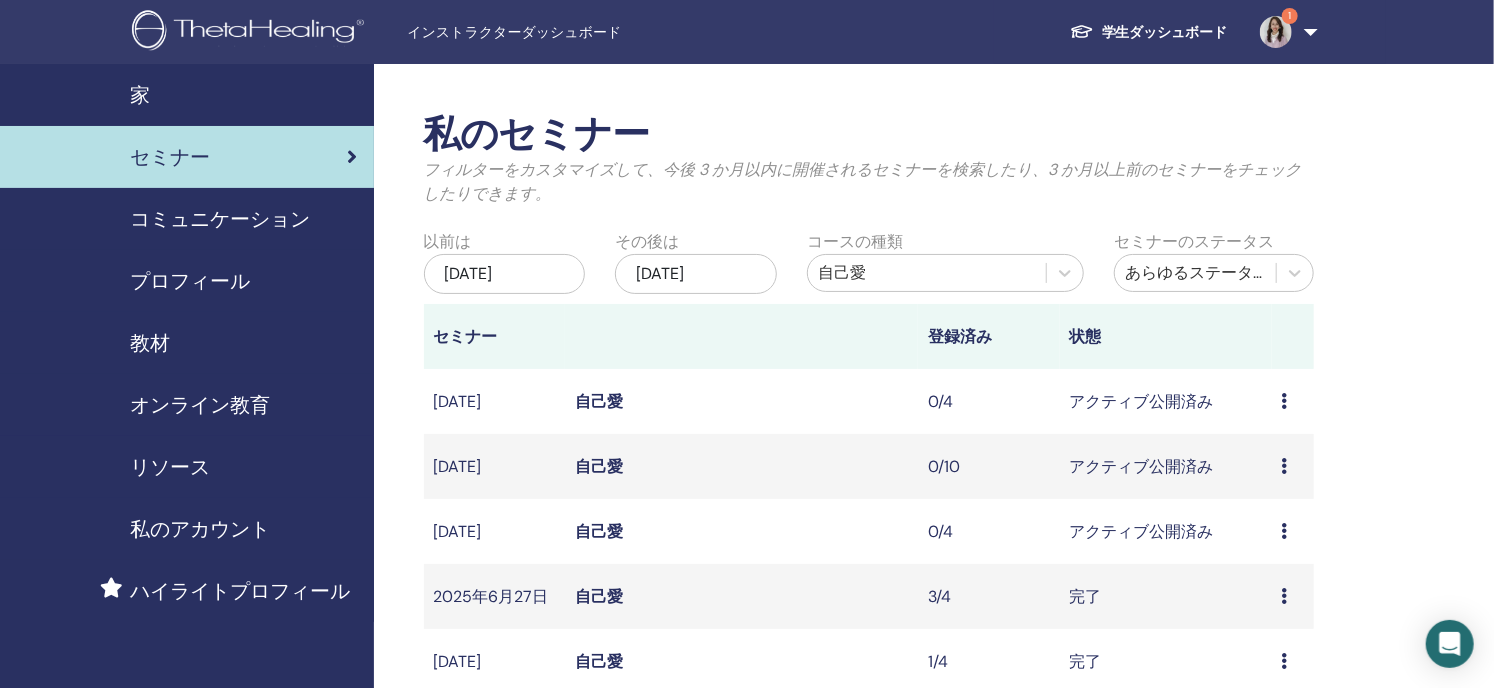 click on "自己愛" at bounding box center (599, 596) 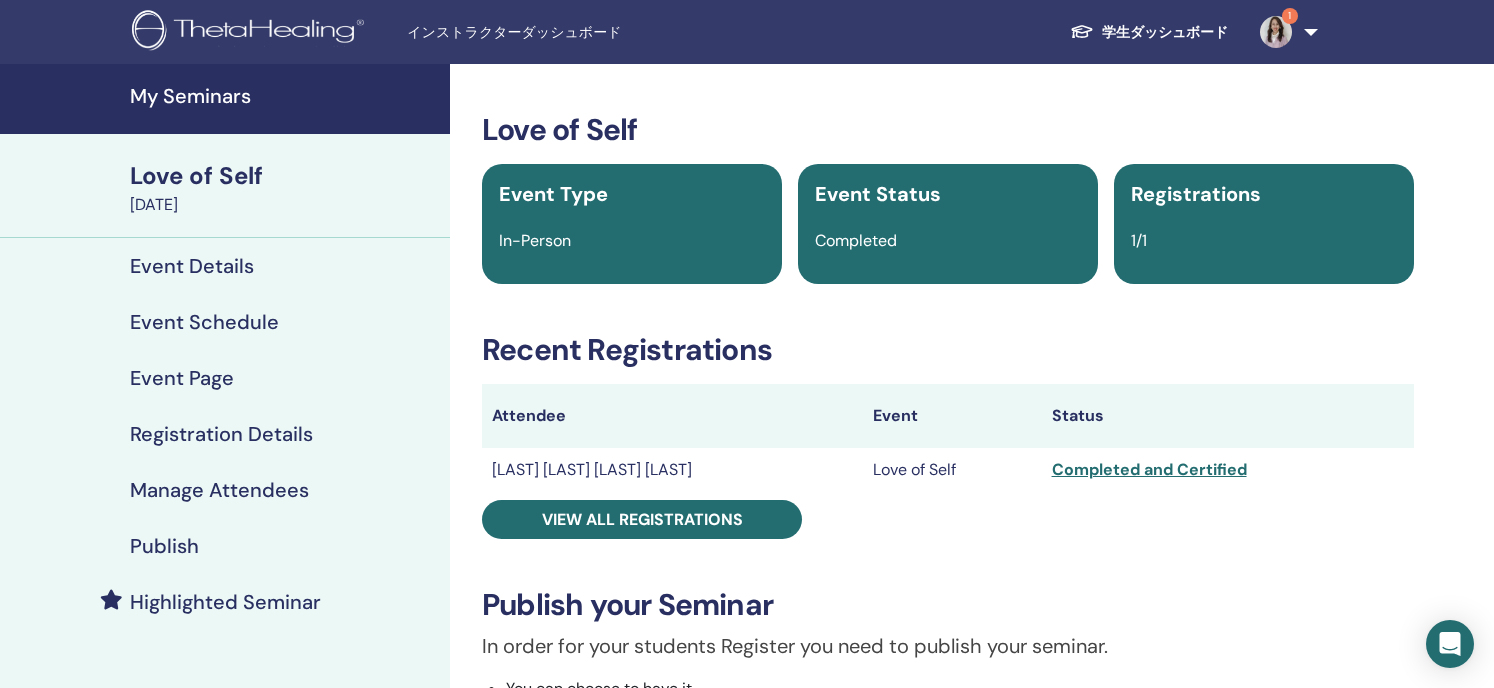 scroll, scrollTop: 0, scrollLeft: 0, axis: both 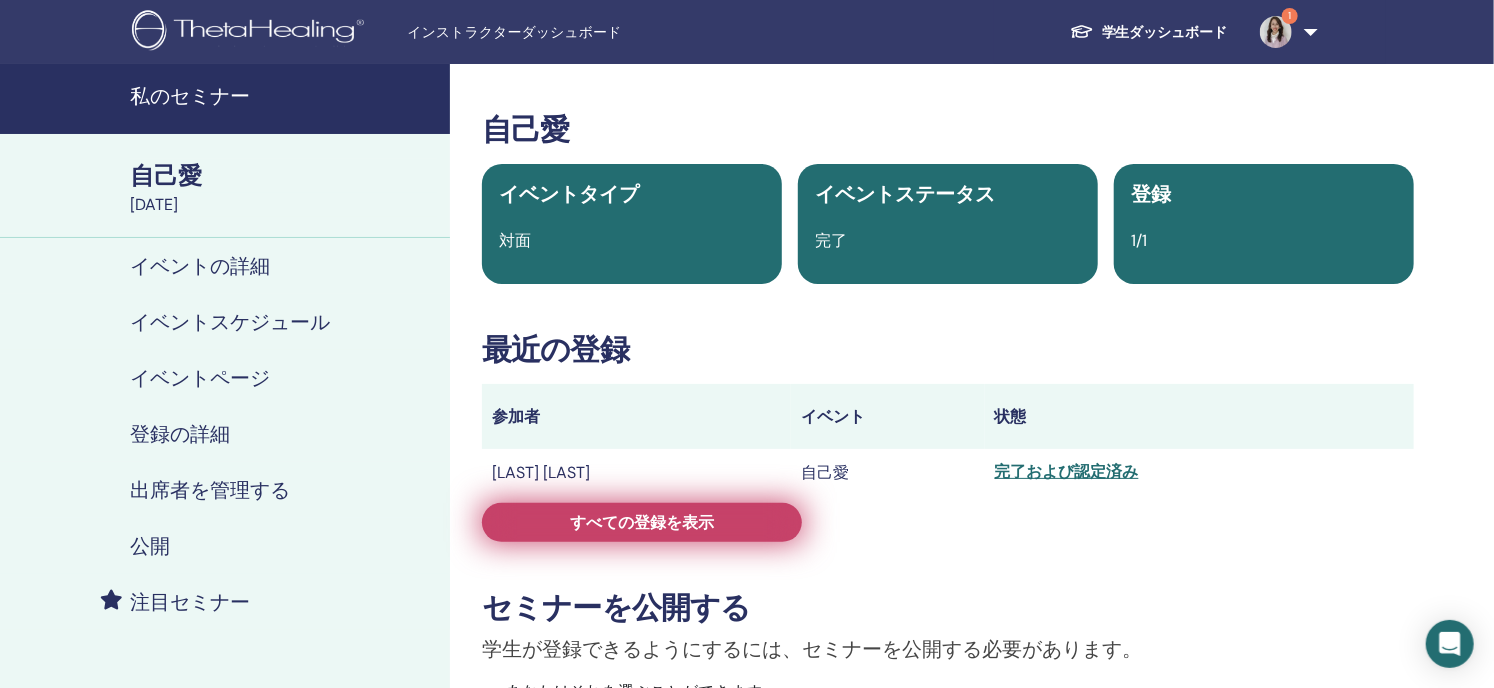 click on "すべての登録を表示" at bounding box center [642, 522] 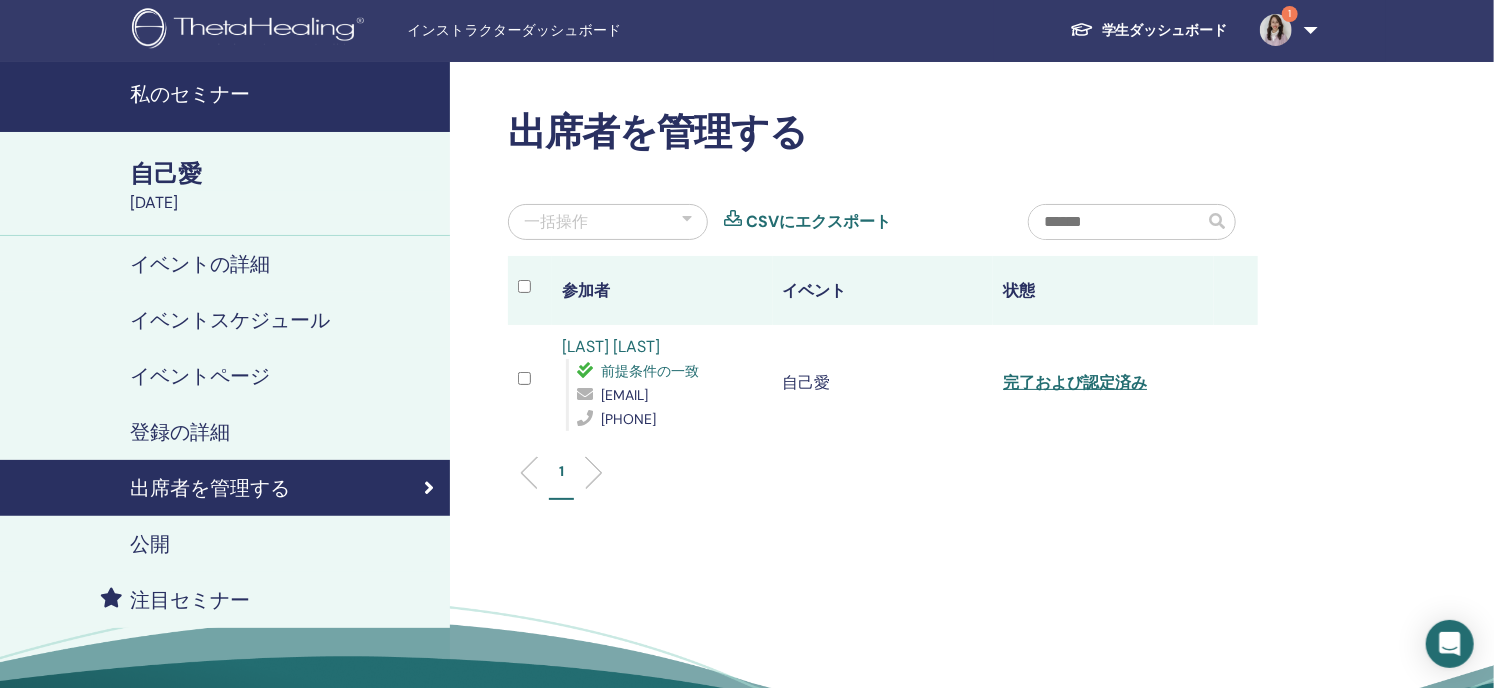 scroll, scrollTop: 0, scrollLeft: 0, axis: both 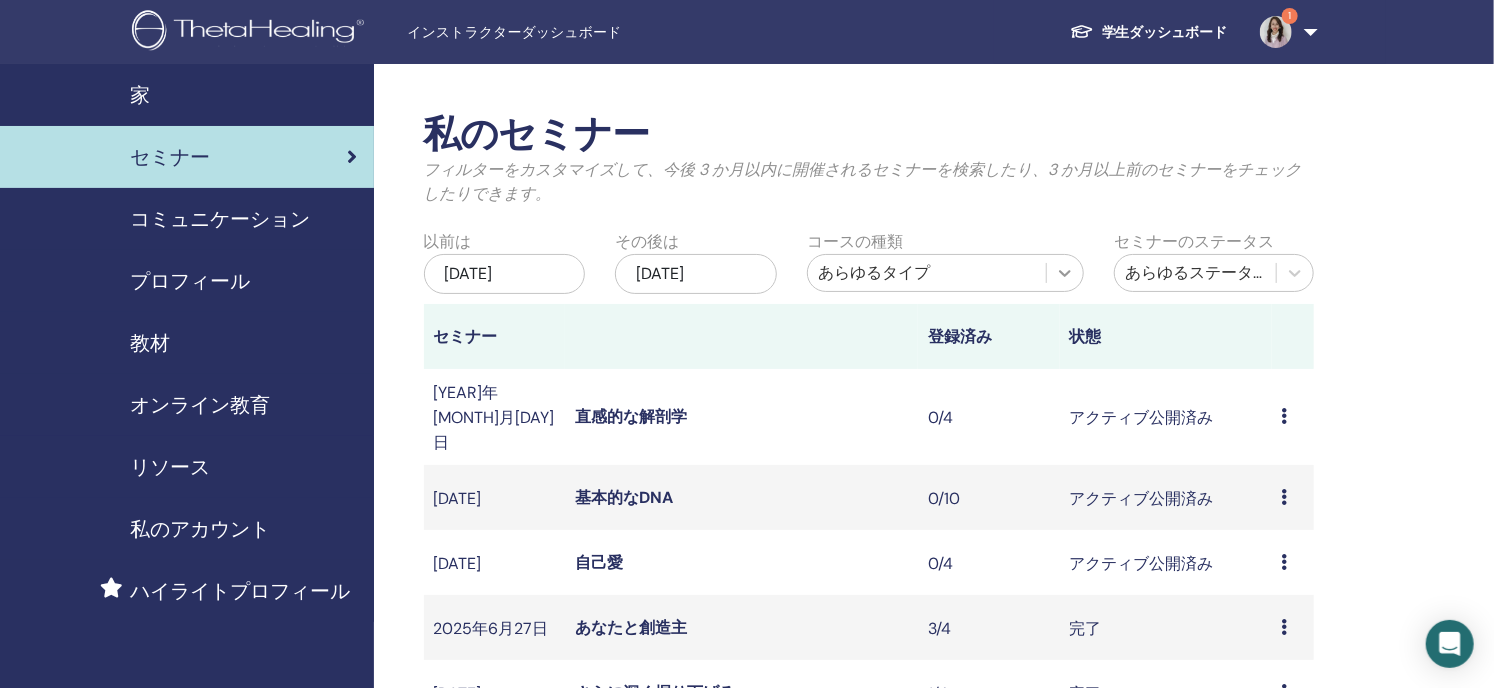 click 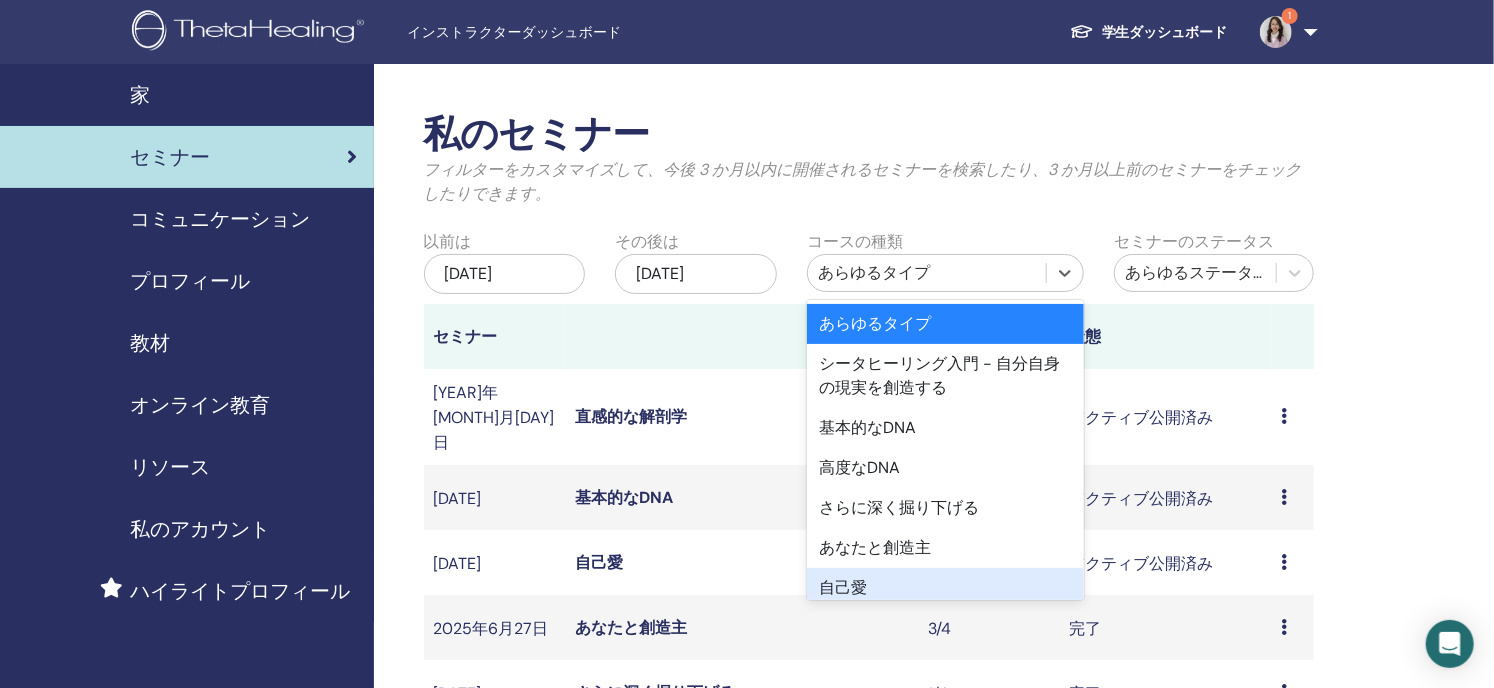 click on "自己愛" at bounding box center [843, 587] 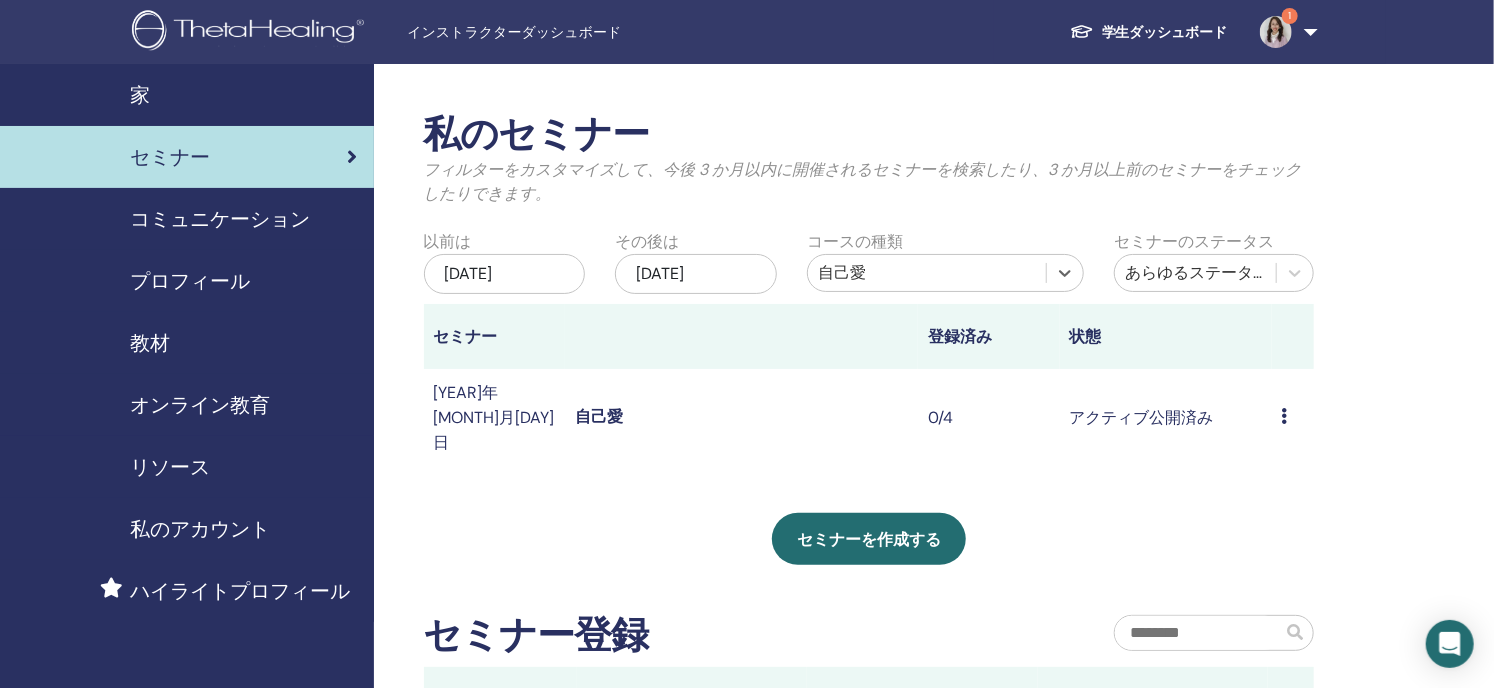 click on "[DATE]" at bounding box center [505, 274] 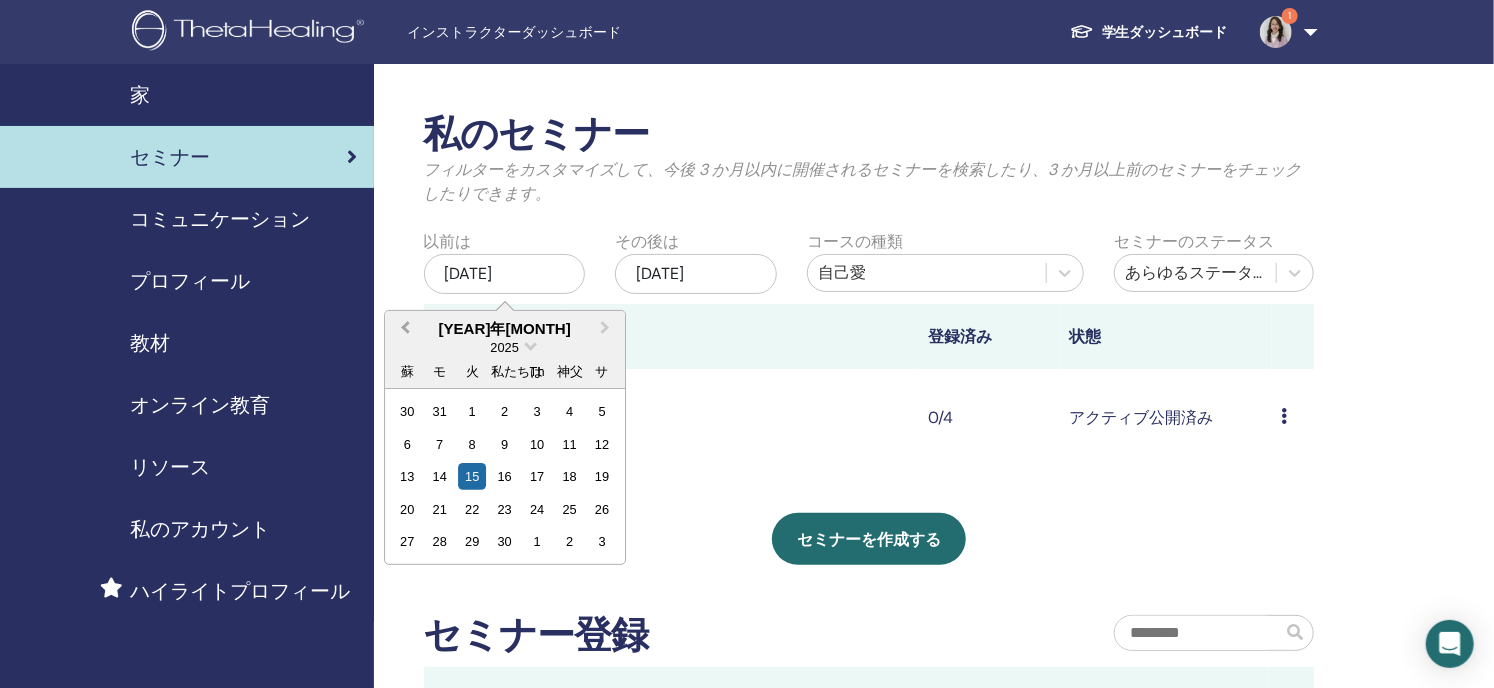 click on "前月" at bounding box center (405, 327) 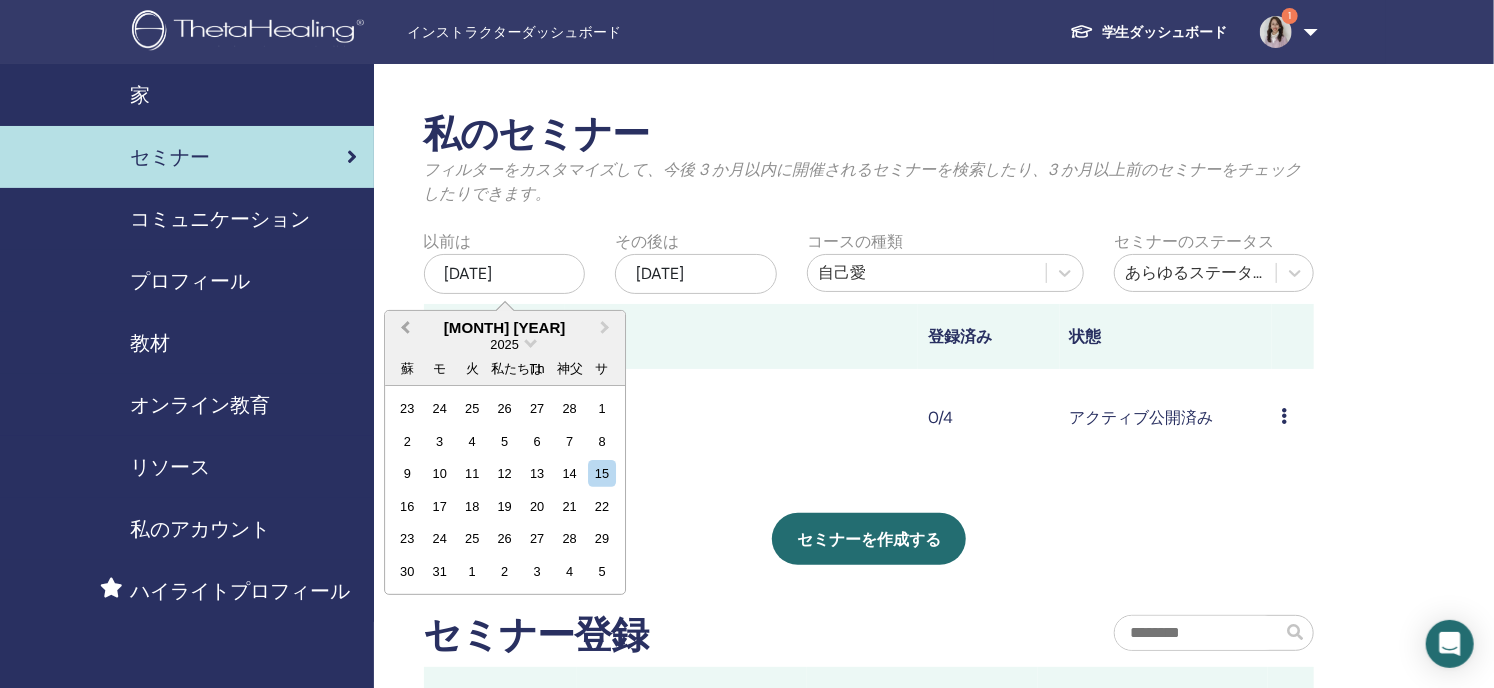 click on "前月" at bounding box center [405, 327] 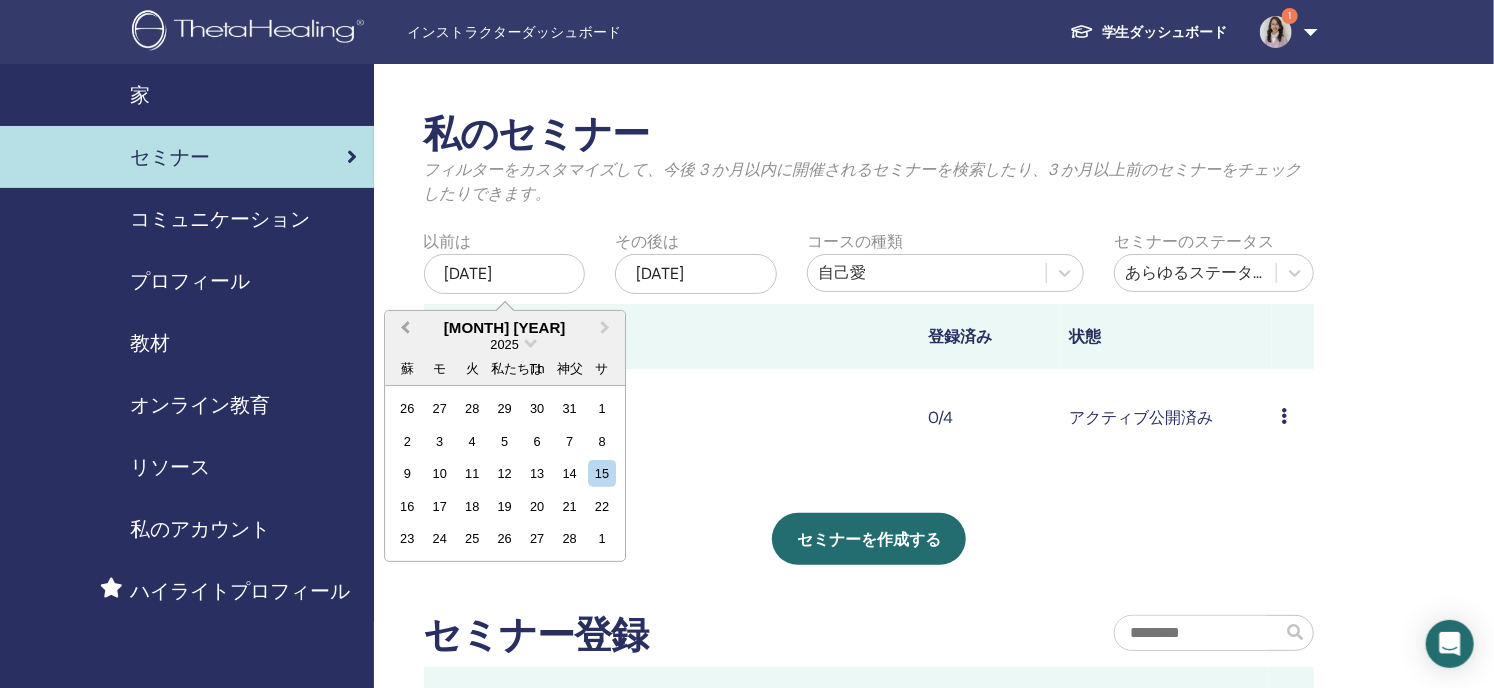 click on "前月" at bounding box center (405, 327) 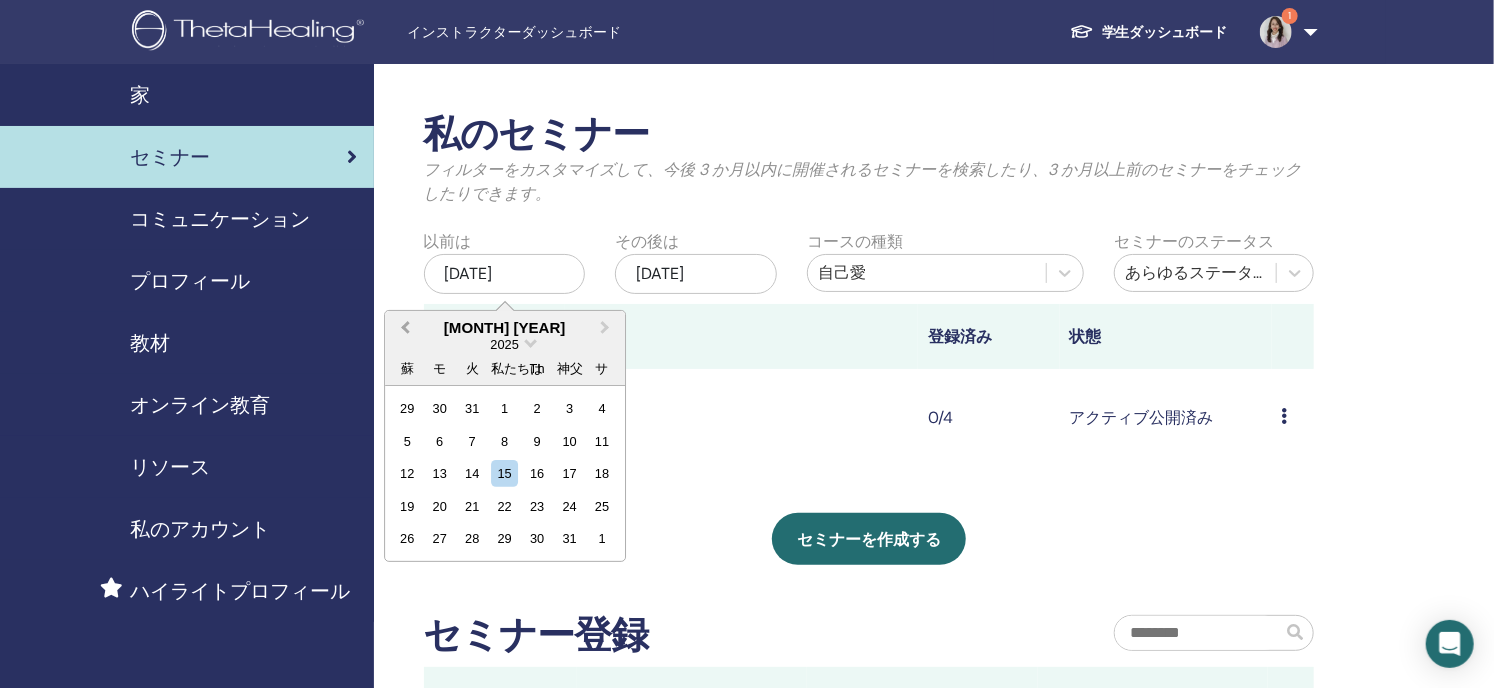 click on "前月" at bounding box center (405, 327) 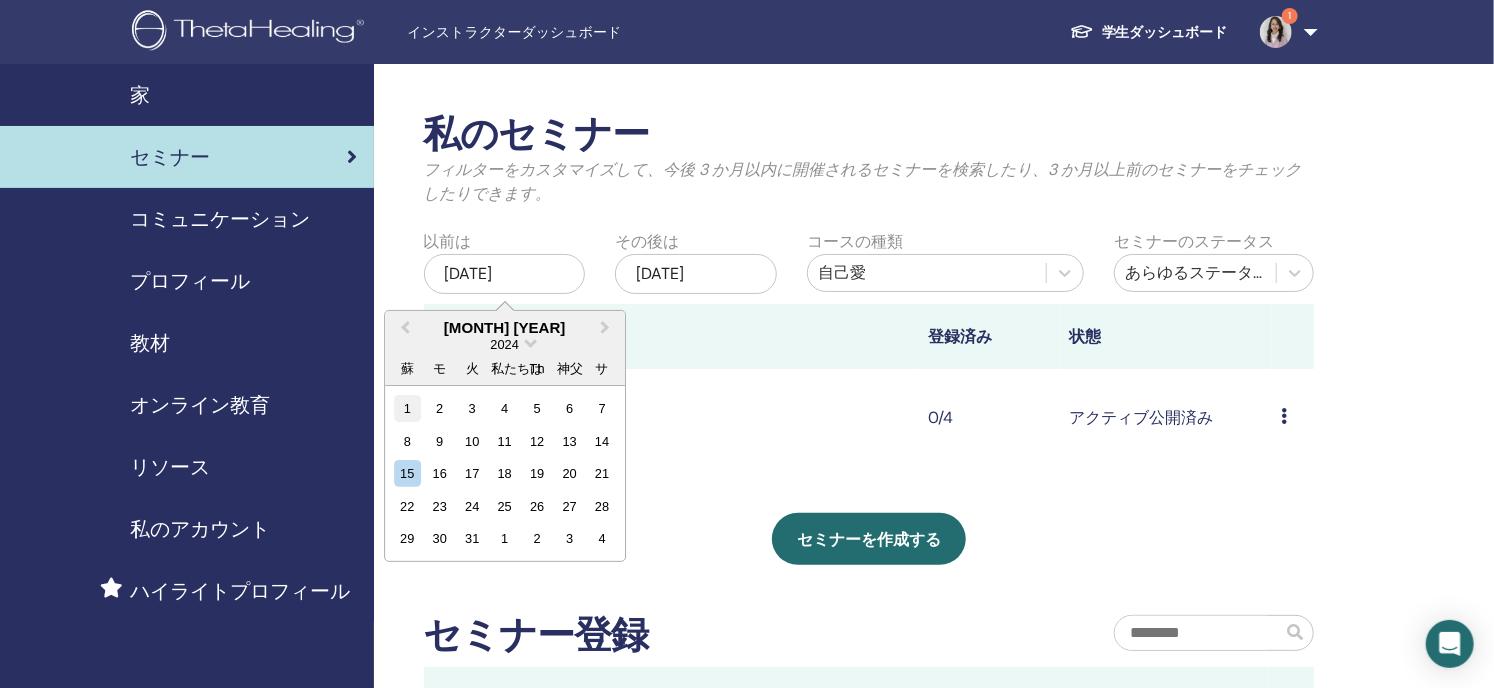 click on "1" at bounding box center (407, 408) 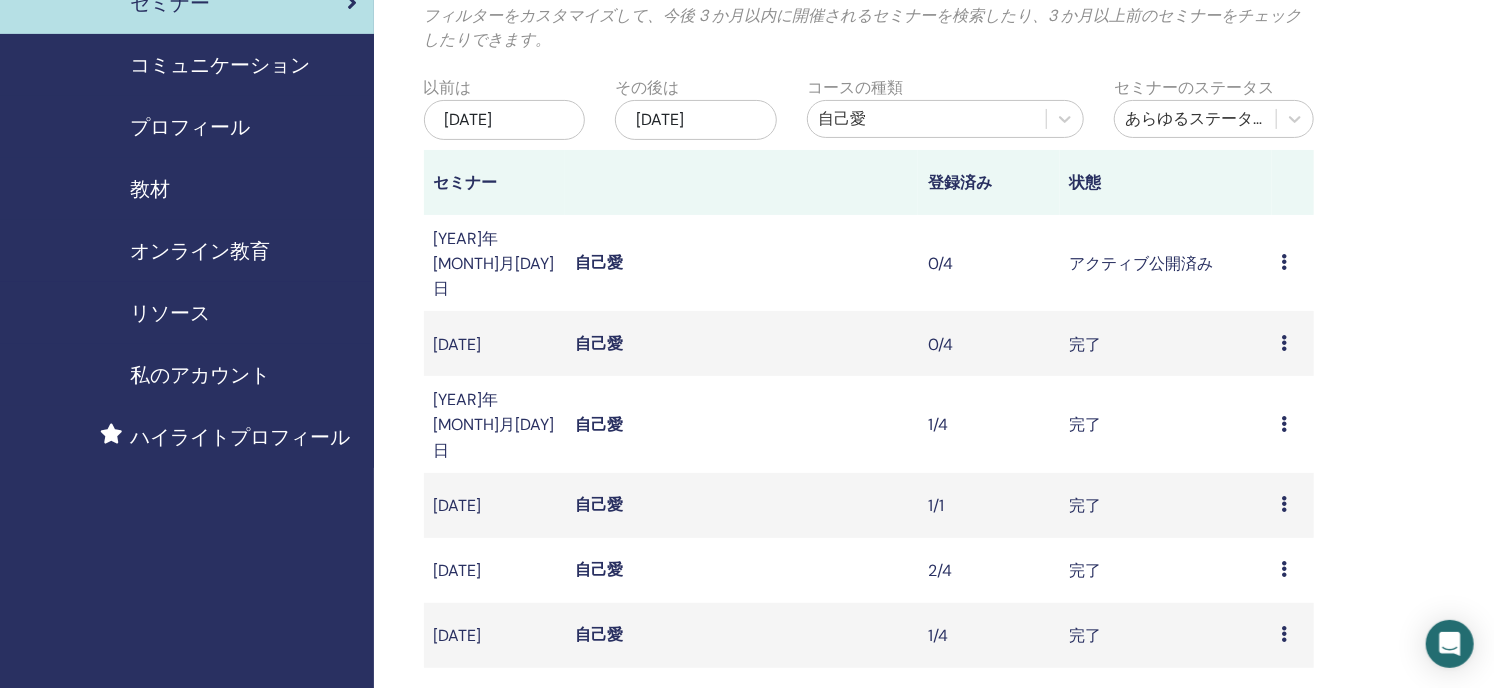 scroll, scrollTop: 200, scrollLeft: 0, axis: vertical 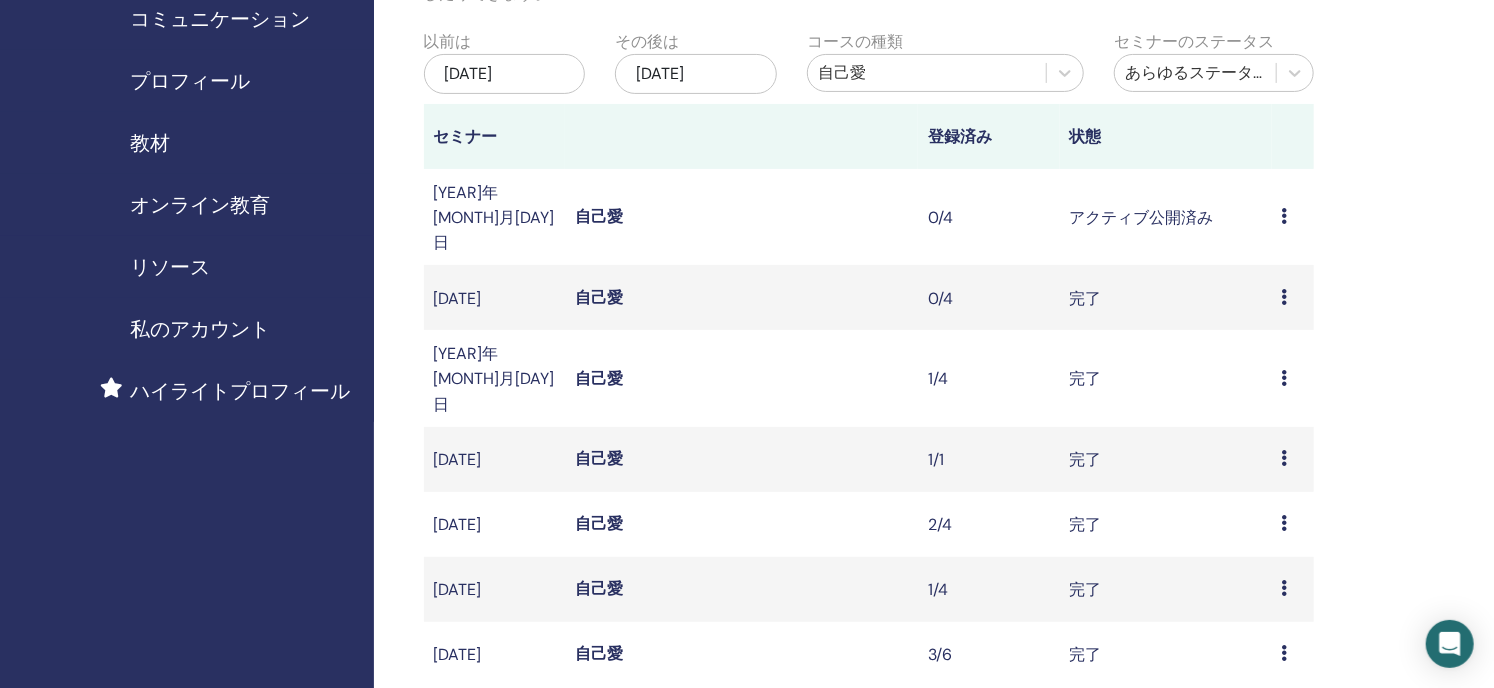click on "自己愛" at bounding box center (599, 523) 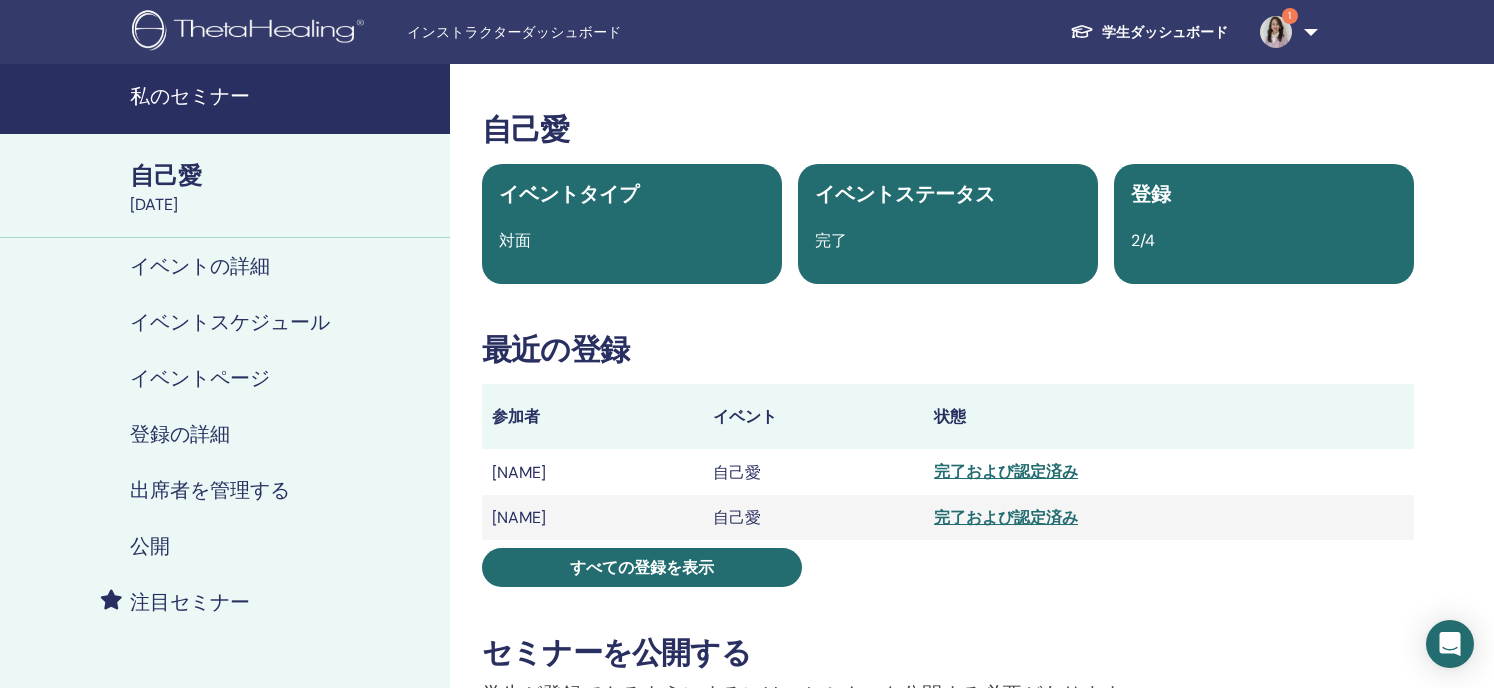 scroll, scrollTop: 0, scrollLeft: 0, axis: both 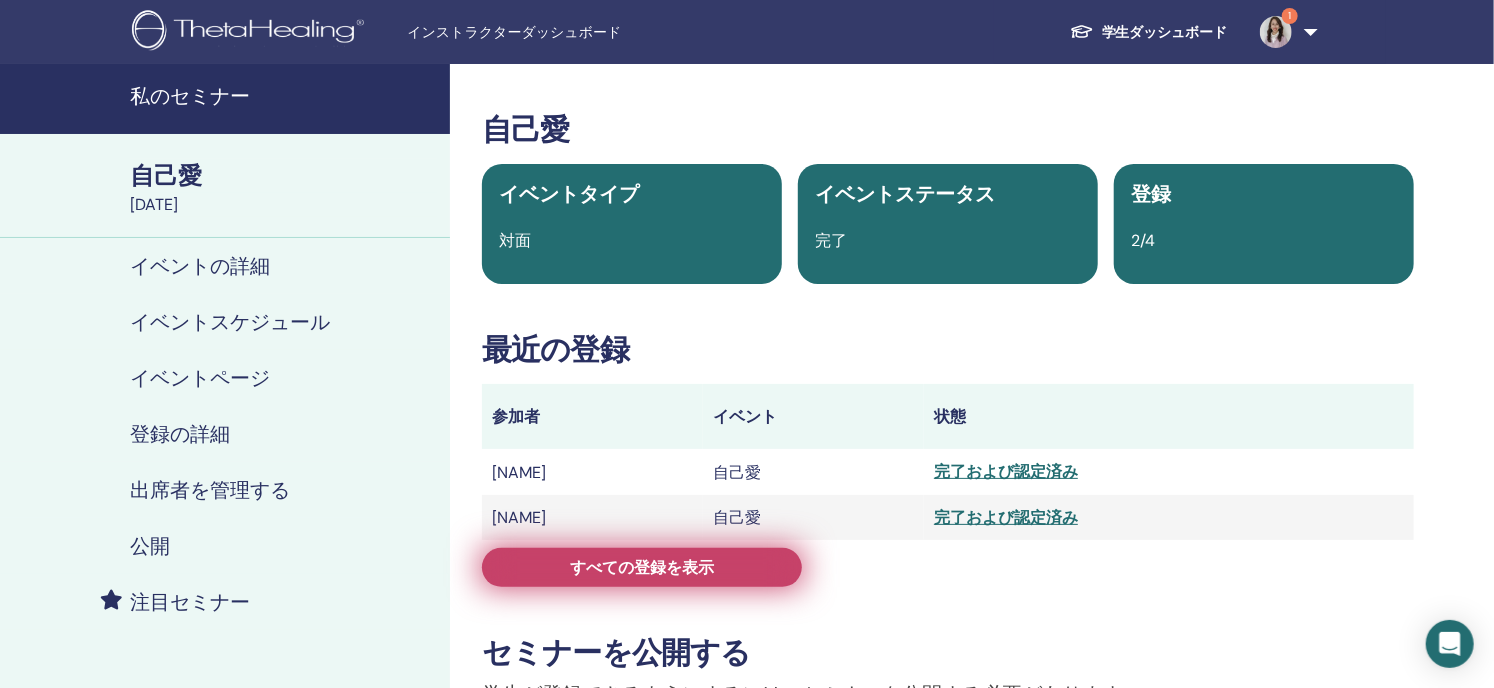 click on "すべての登録を表示" at bounding box center (642, 567) 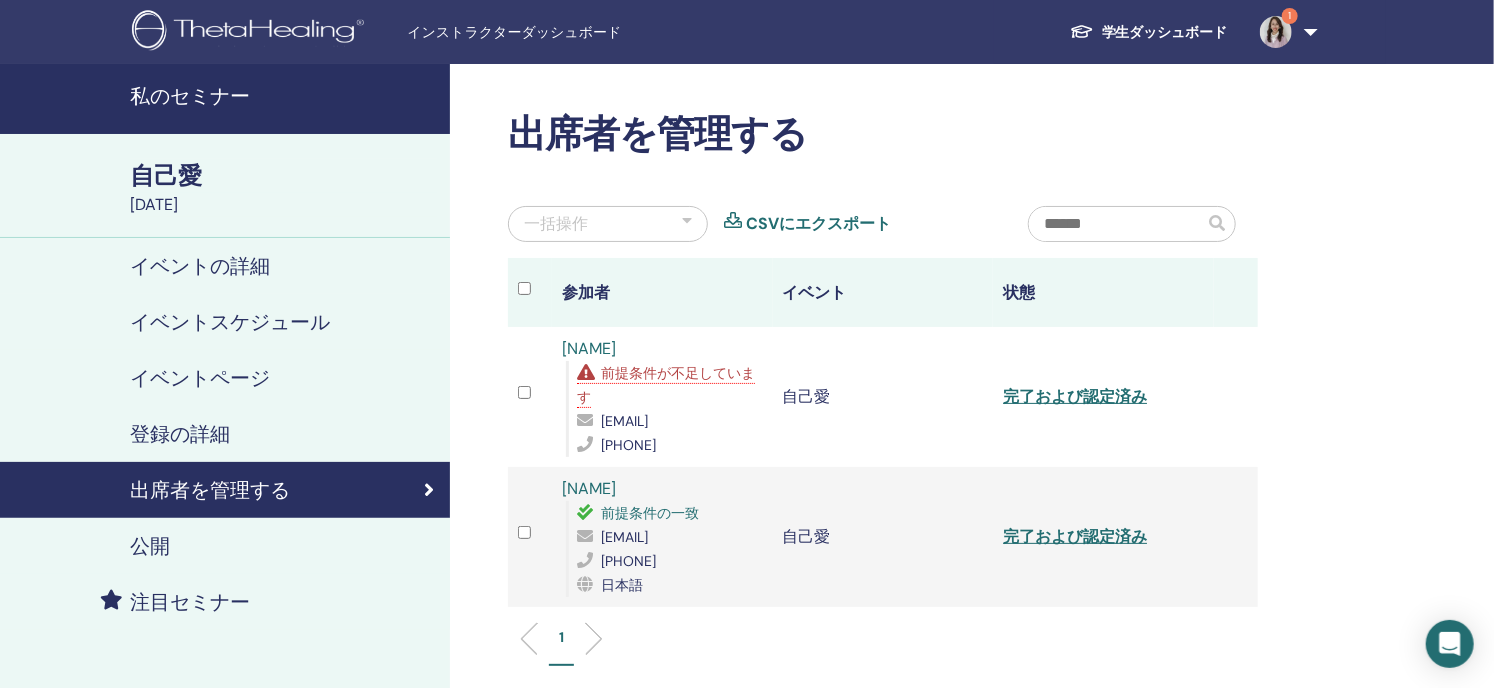 click on "自己愛" at bounding box center [883, 397] 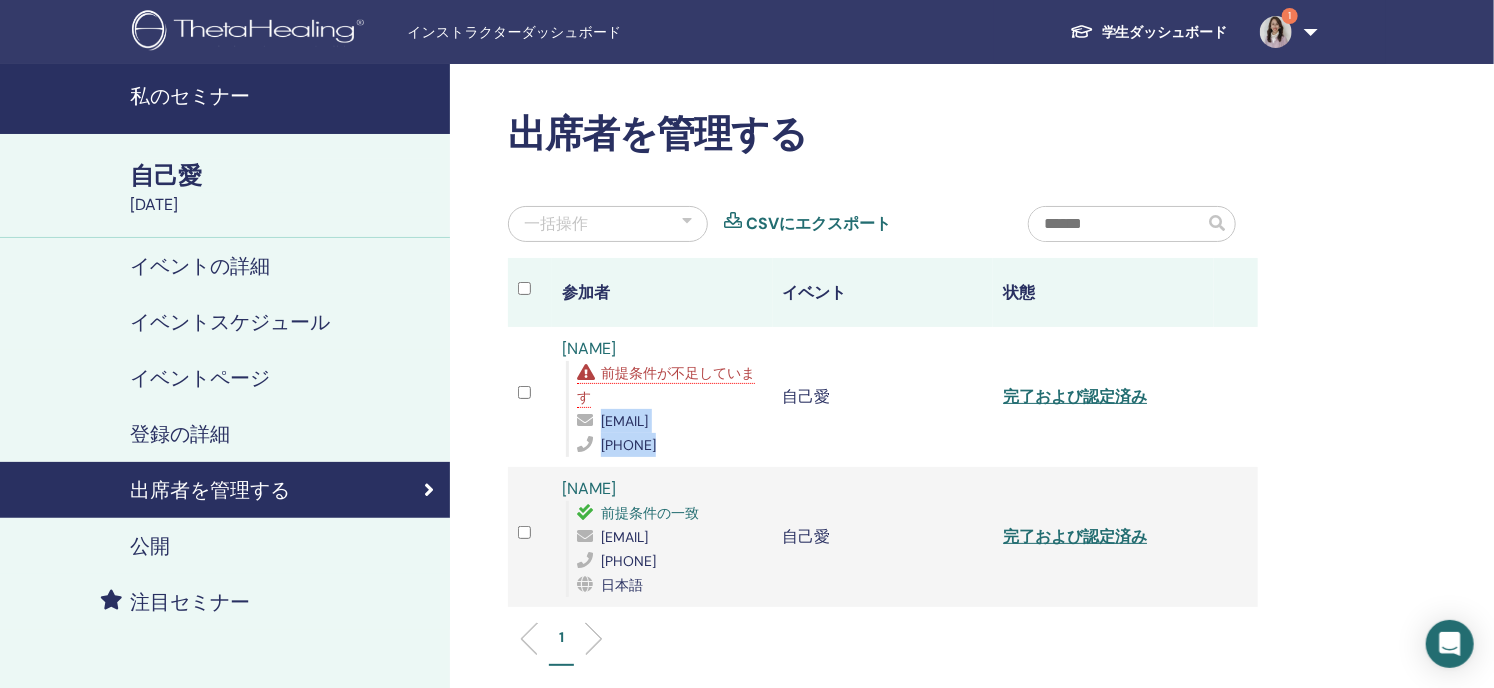 drag, startPoint x: 779, startPoint y: 444, endPoint x: 552, endPoint y: 448, distance: 227.03523 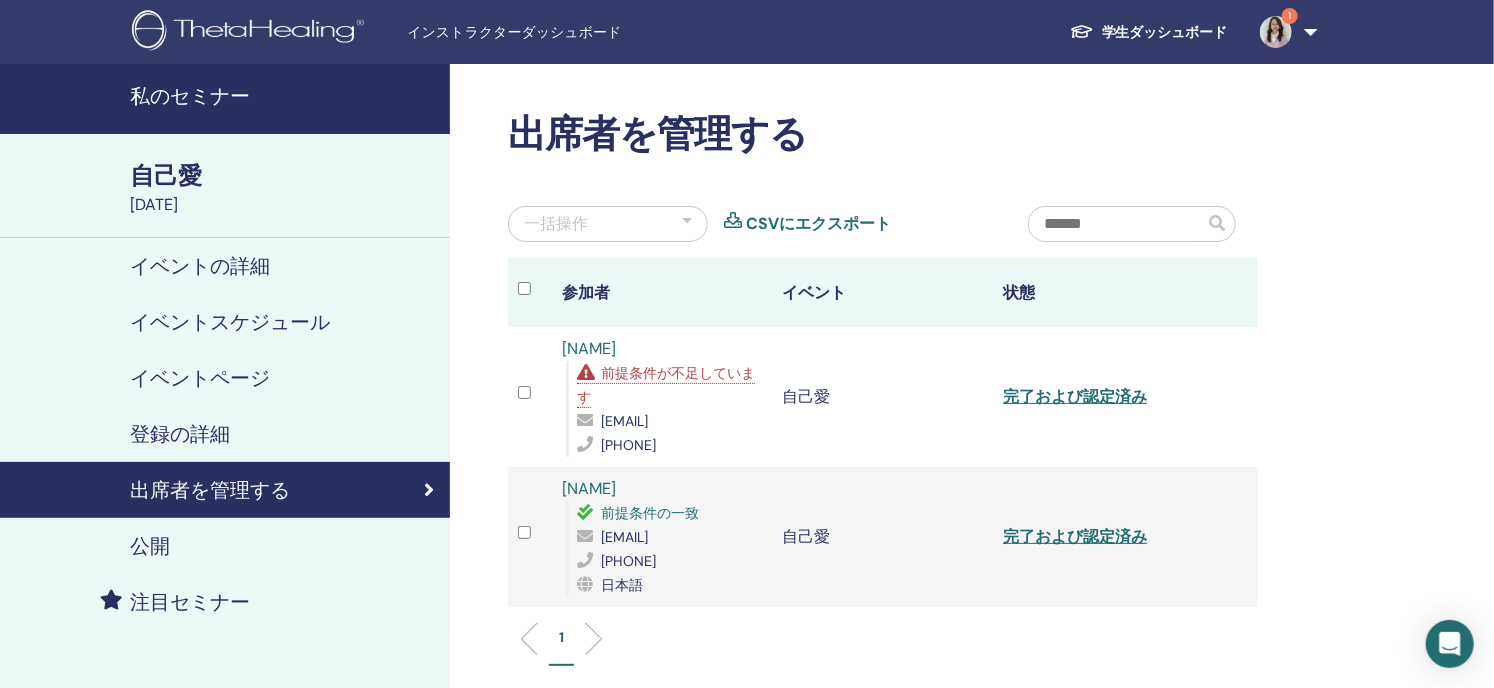 click on "自己愛" at bounding box center [883, 397] 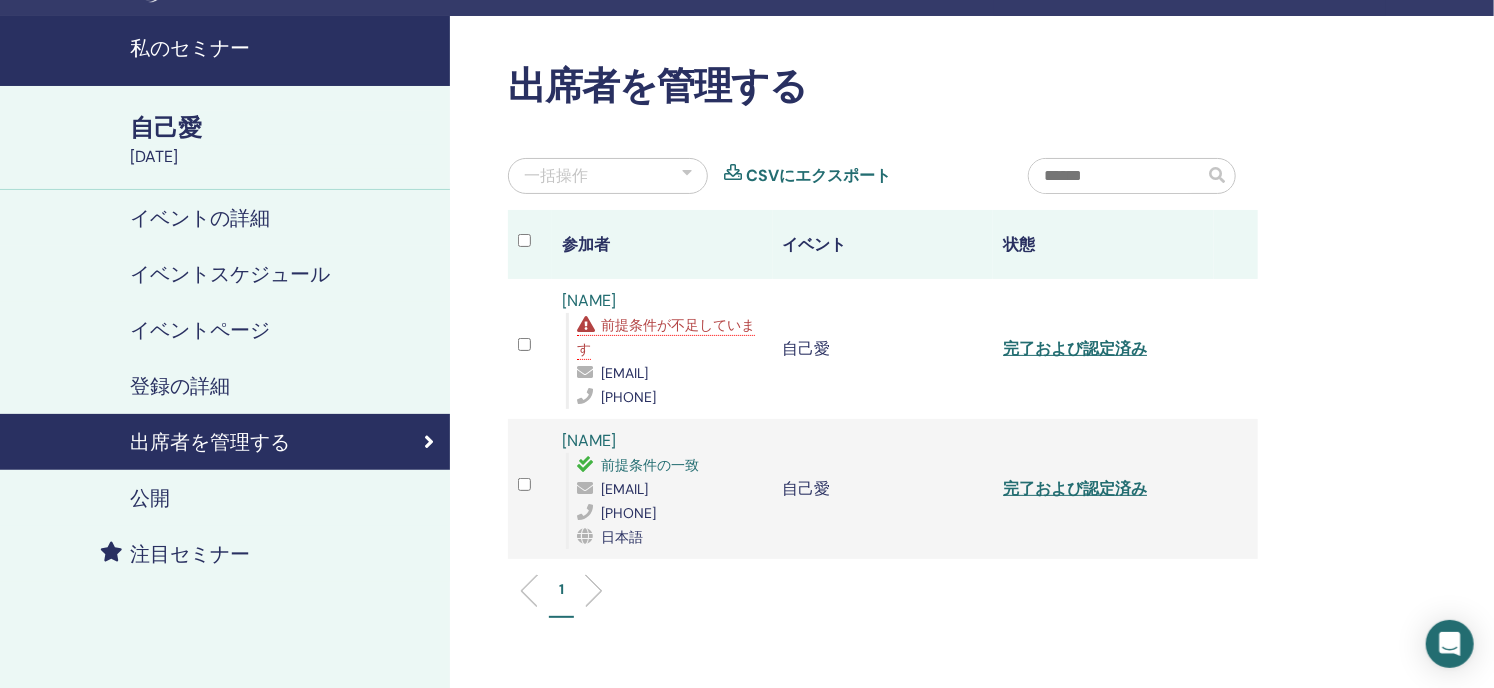 scroll, scrollTop: 0, scrollLeft: 0, axis: both 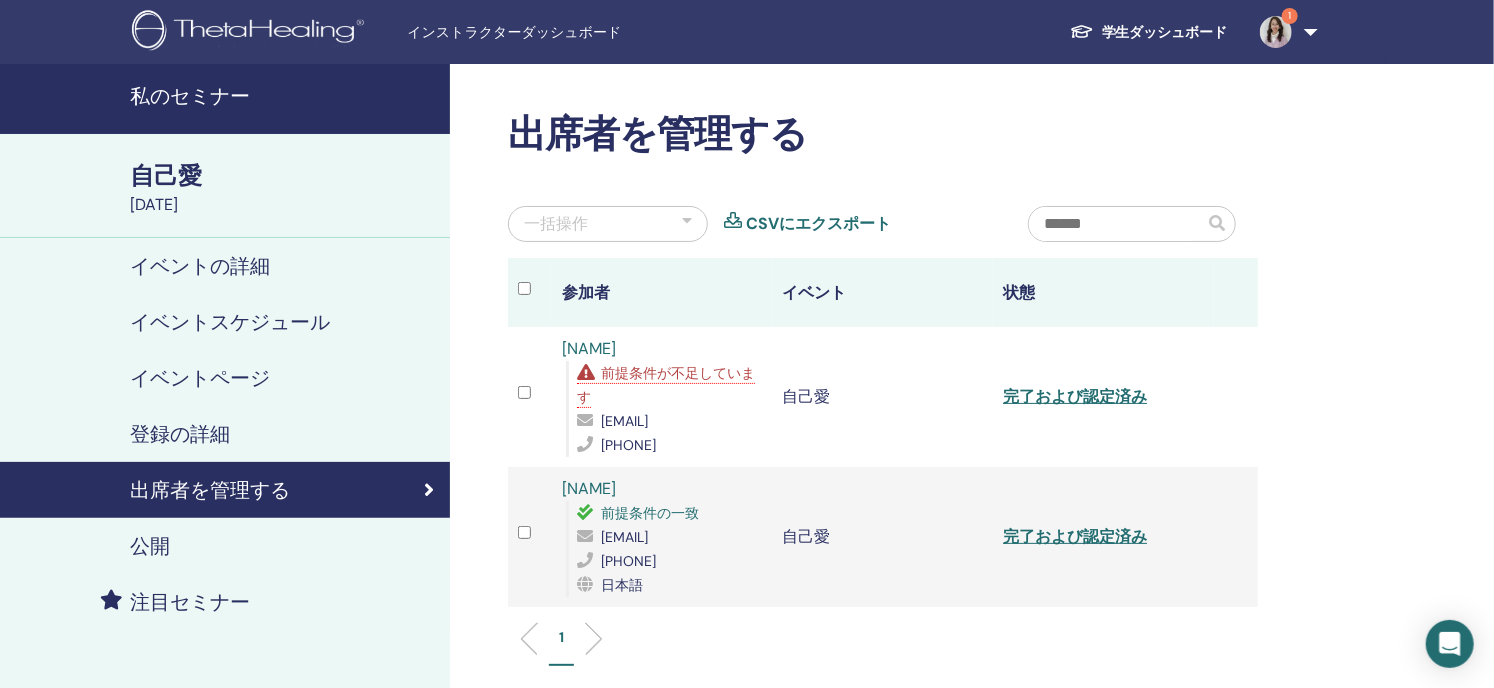 copy on "[EMAIL]" 